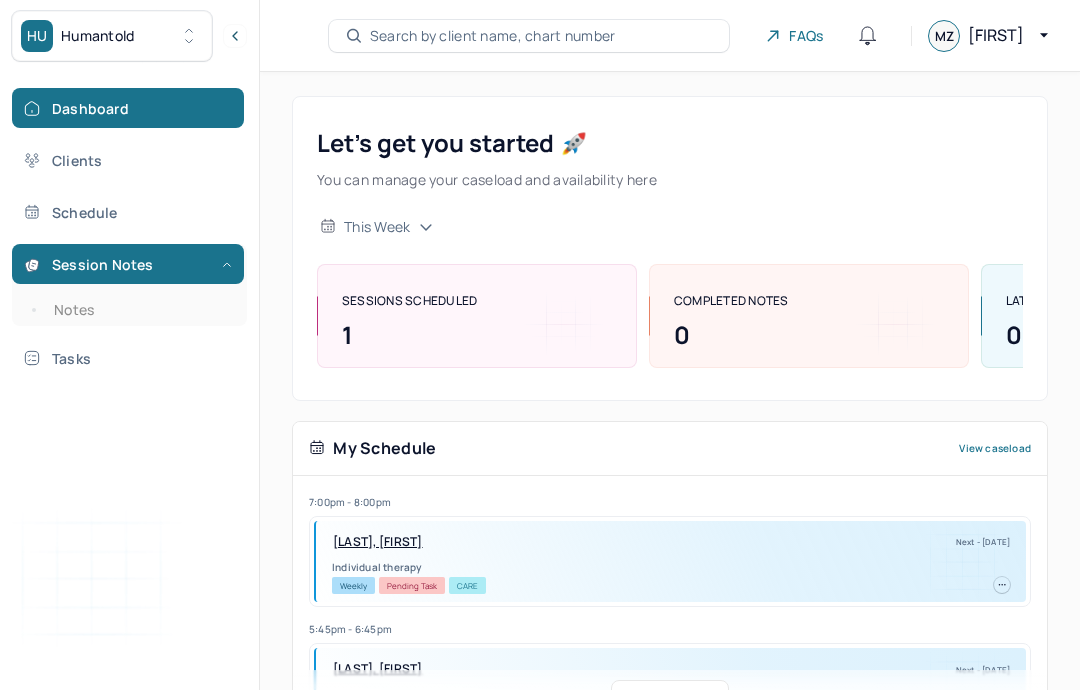 scroll, scrollTop: 80, scrollLeft: 0, axis: vertical 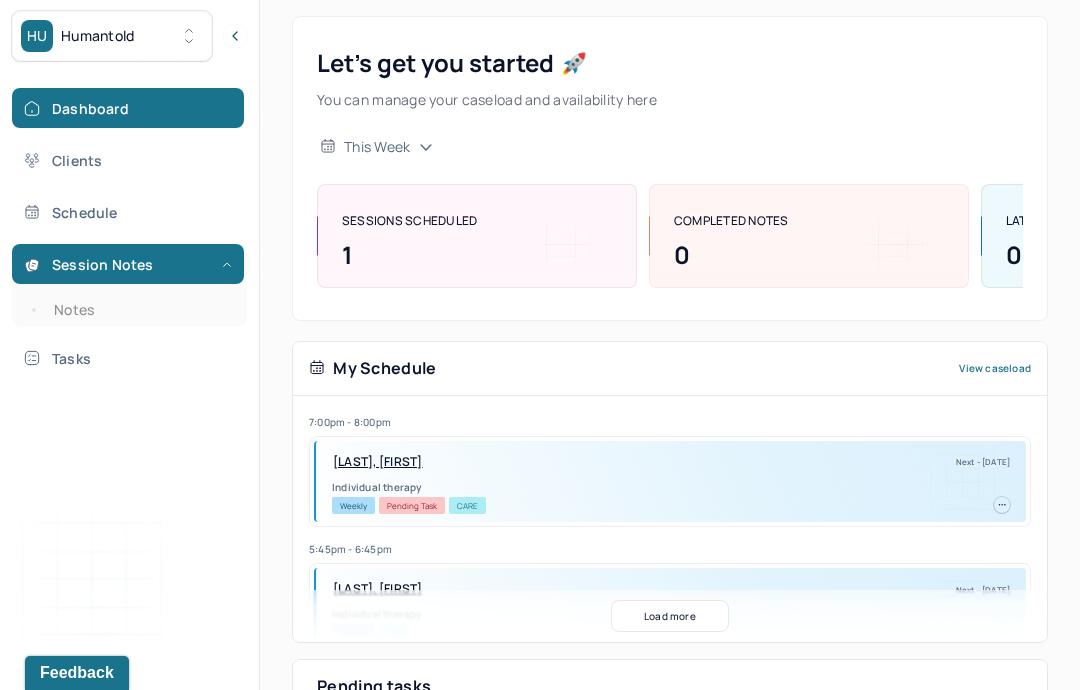 click on "Notes" at bounding box center [139, 310] 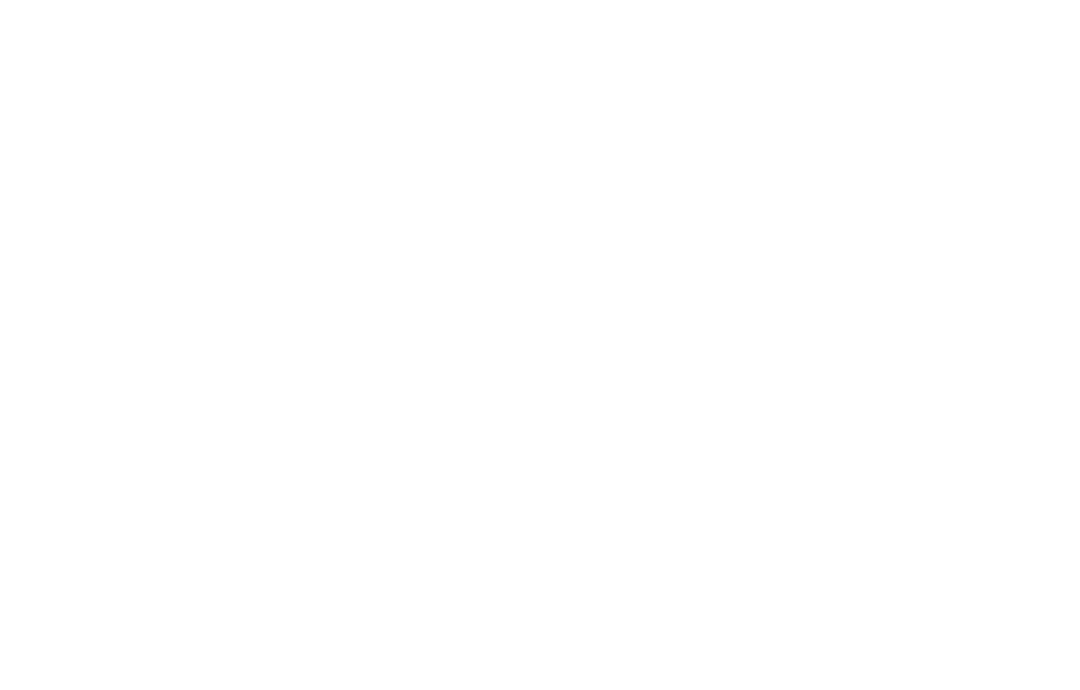 scroll, scrollTop: 0, scrollLeft: 0, axis: both 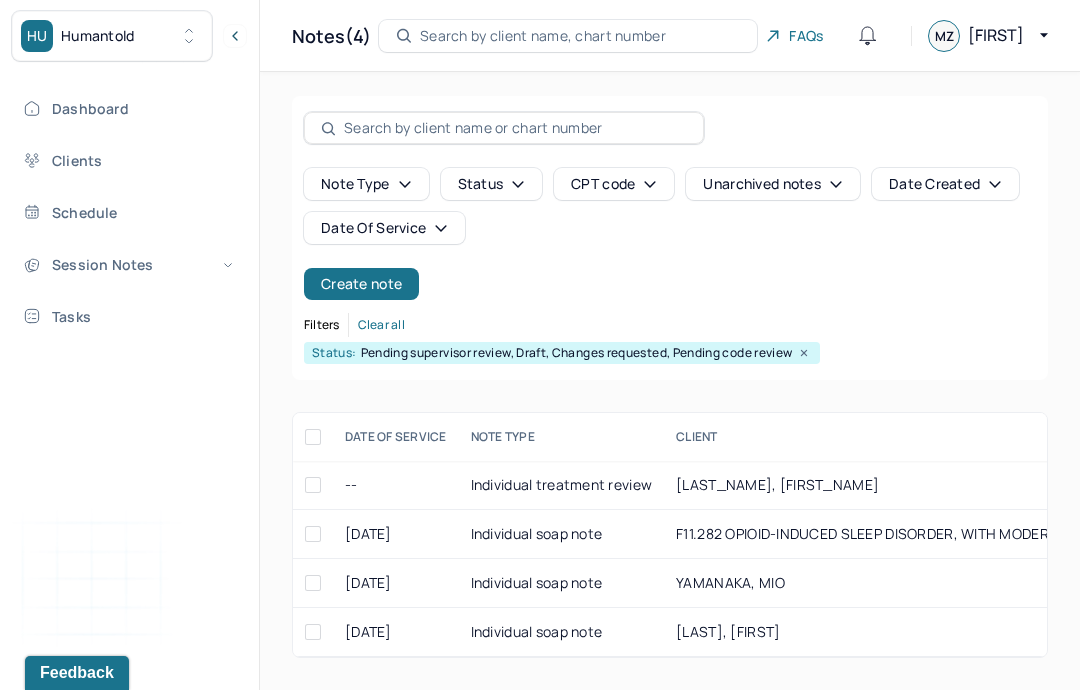 click on "Create note" at bounding box center (361, 284) 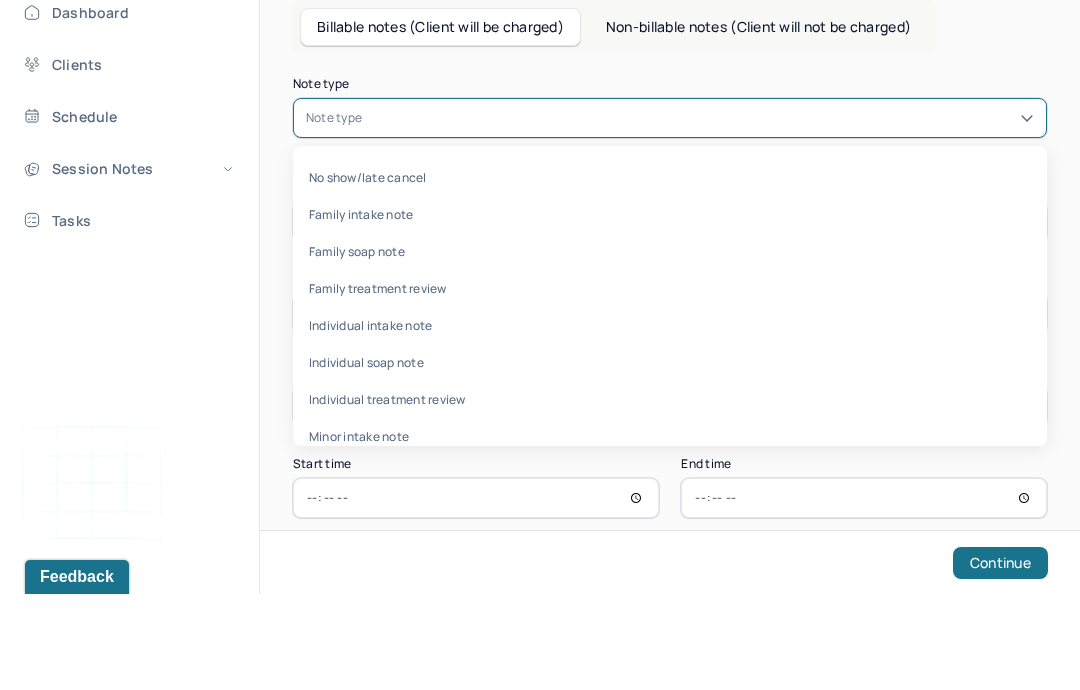 scroll, scrollTop: 80, scrollLeft: 0, axis: vertical 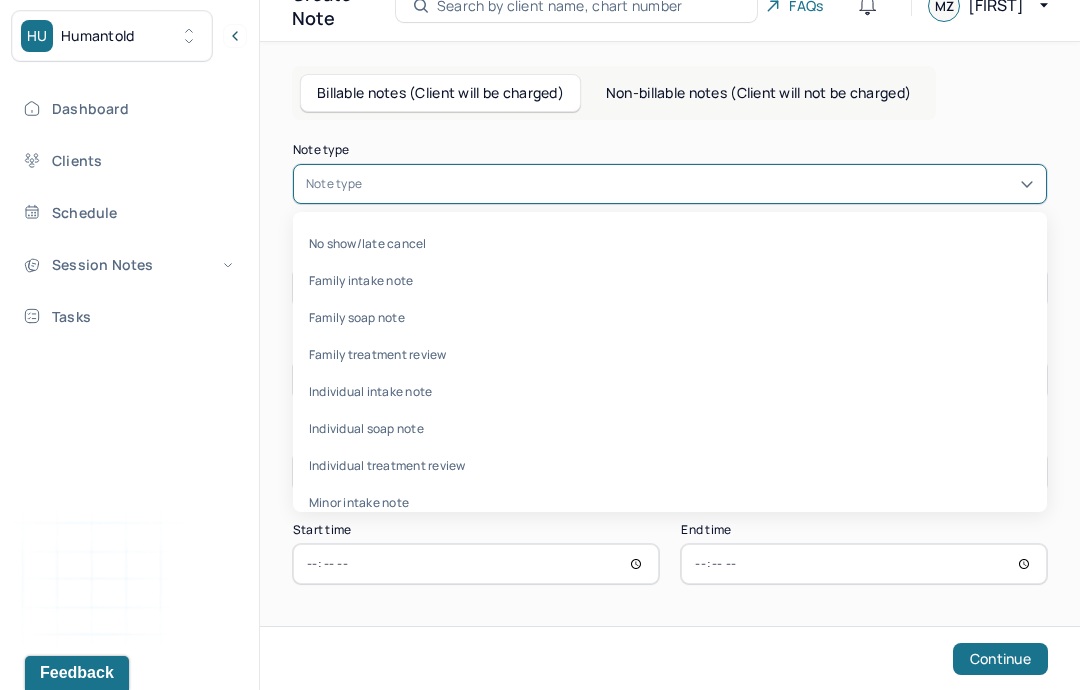 click on "Individual treatment review" at bounding box center (670, 465) 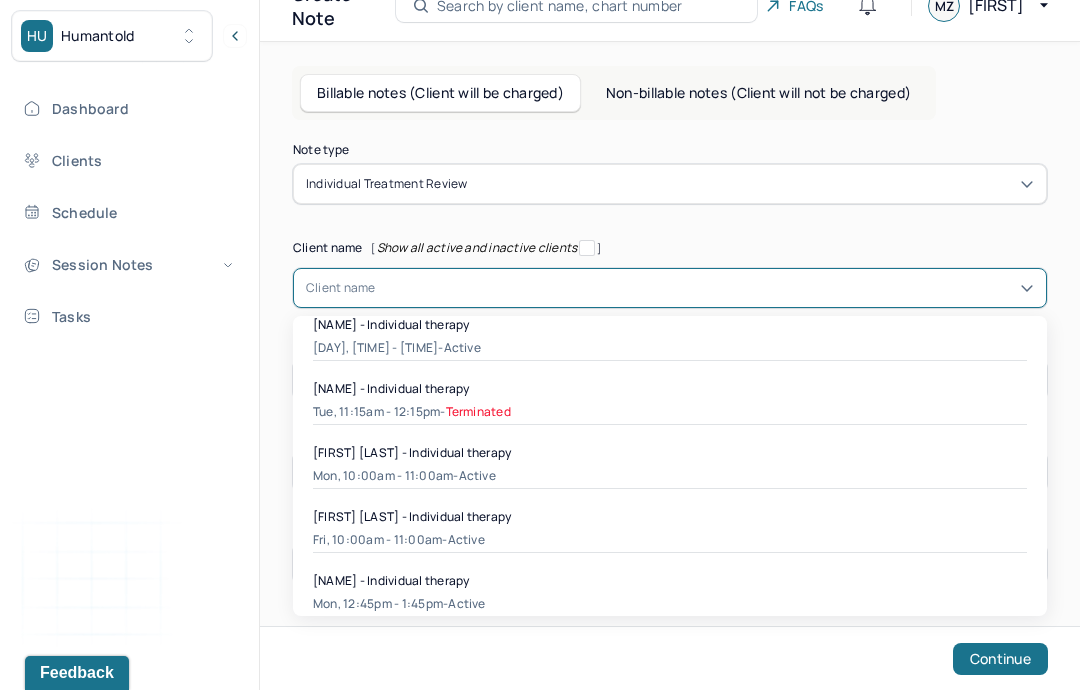 scroll, scrollTop: 588, scrollLeft: 0, axis: vertical 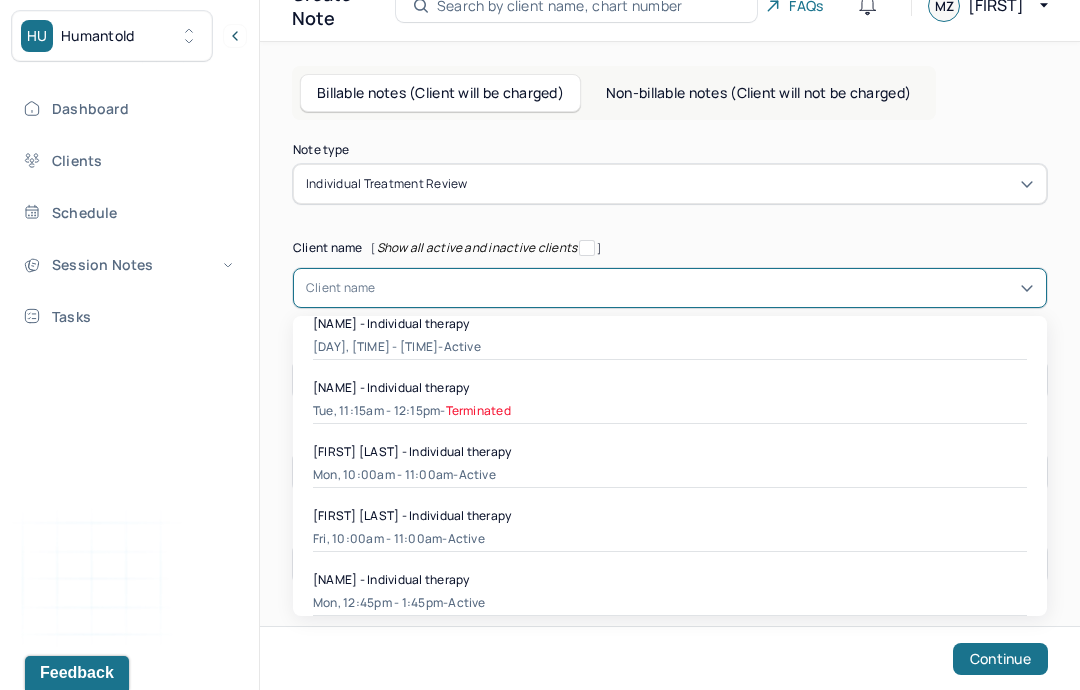 click on "[NAME] - Individual therapy [DAY], [TIME] - [TIME]  -  Terminated" at bounding box center [670, 401] 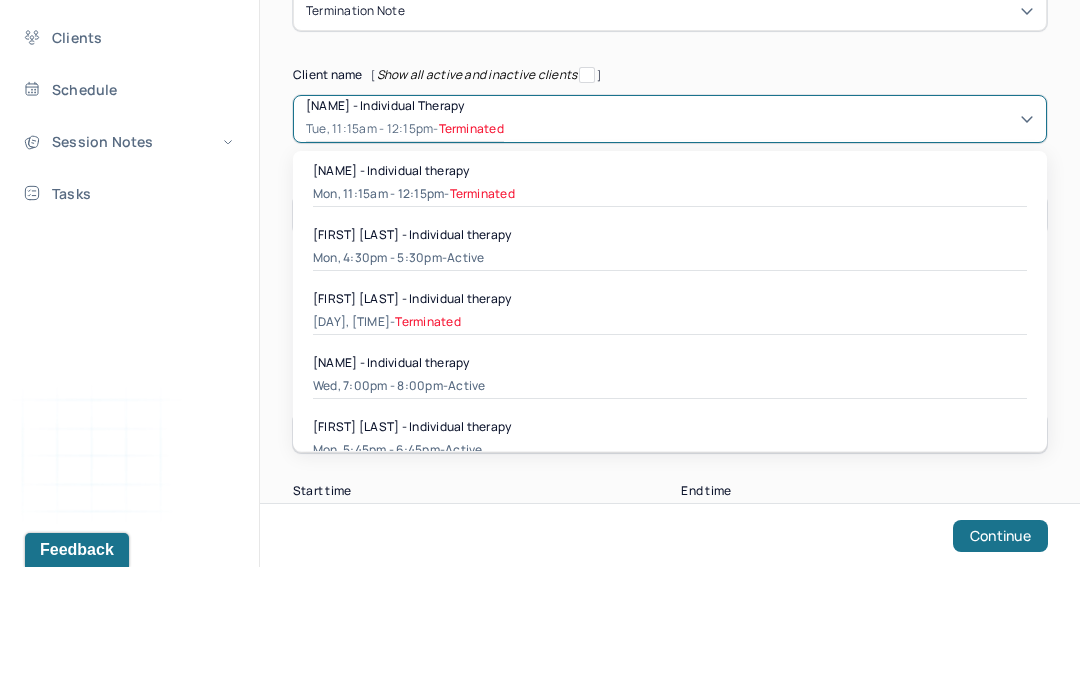 scroll, scrollTop: 164, scrollLeft: 0, axis: vertical 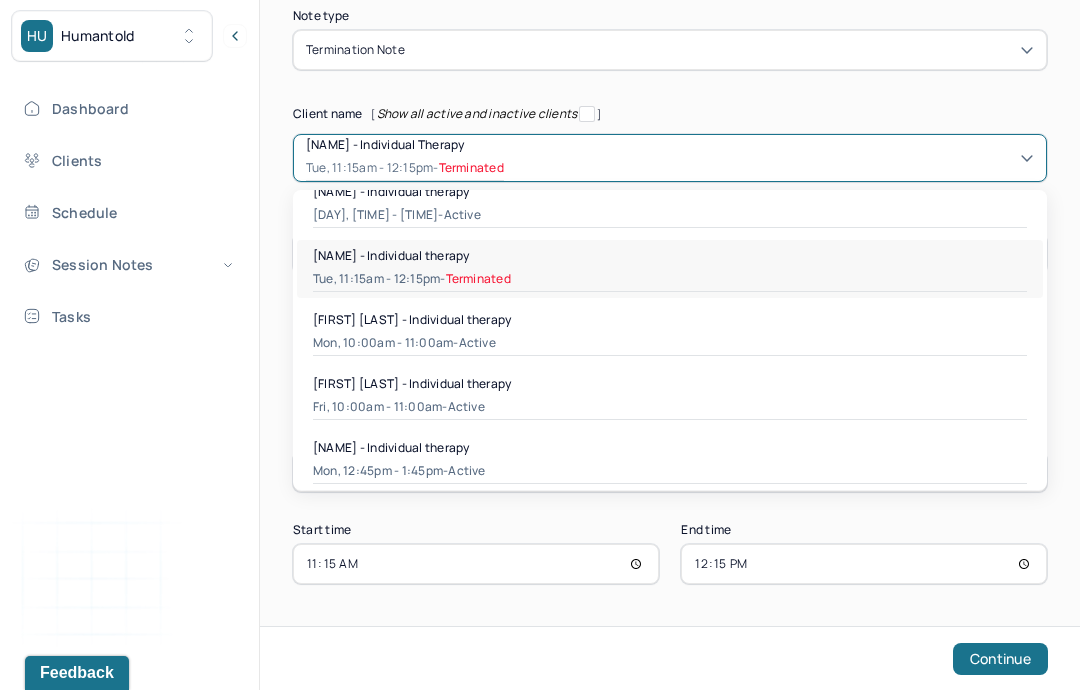 click on "[FIRST] [LAST] - Individual therapy" at bounding box center (670, 319) 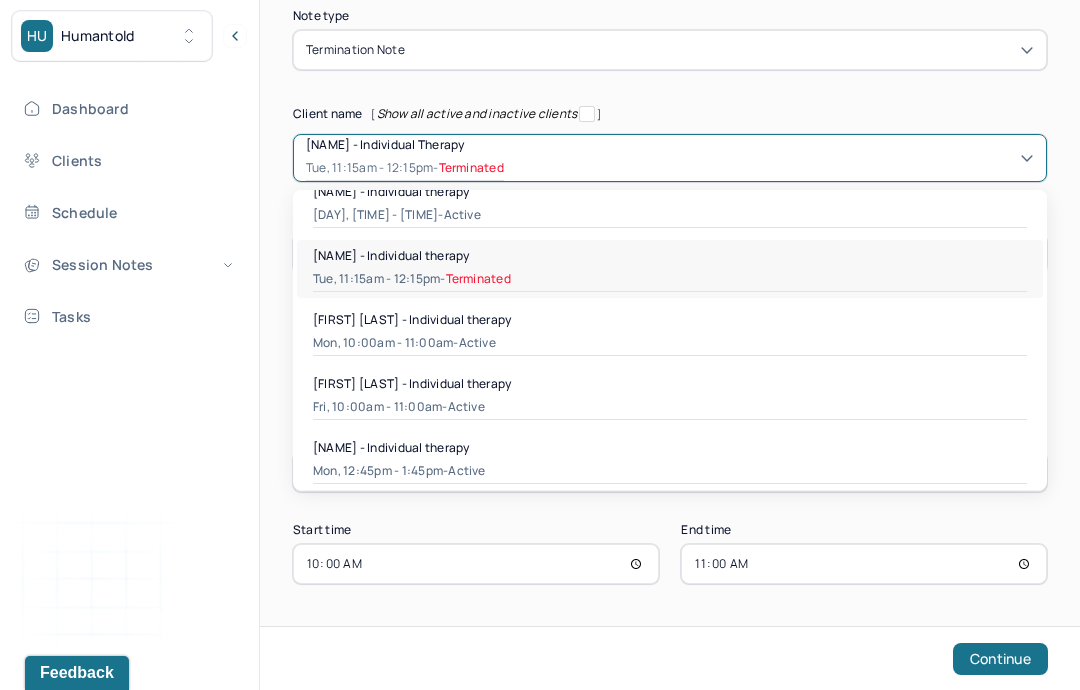 scroll, scrollTop: 80, scrollLeft: 0, axis: vertical 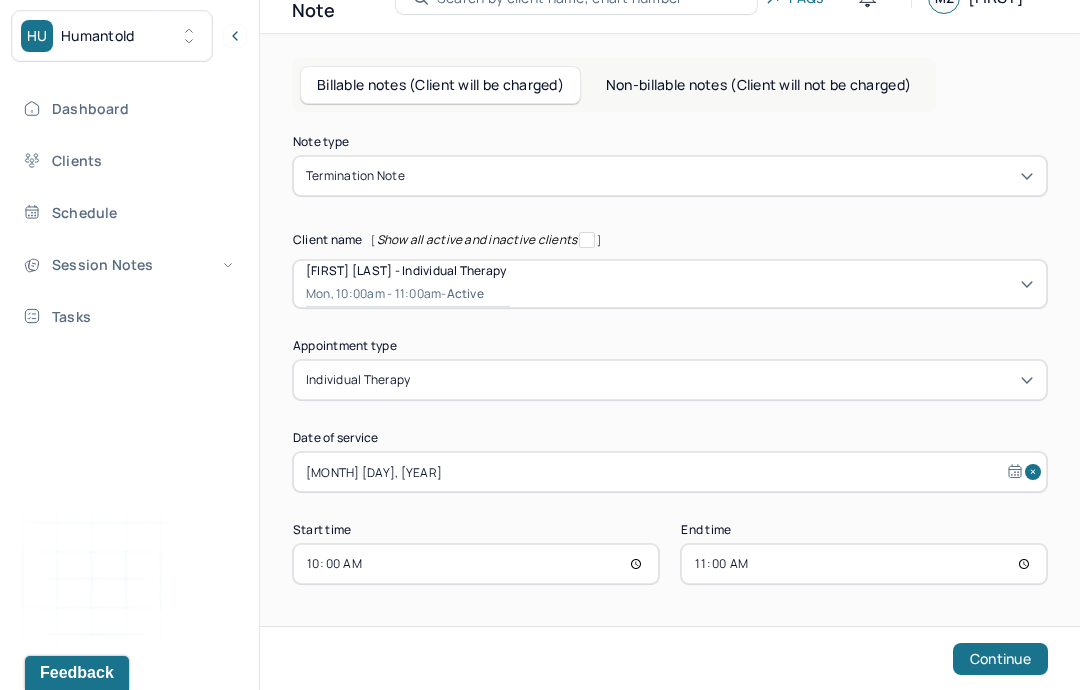 click on "Continue" at bounding box center [1000, 659] 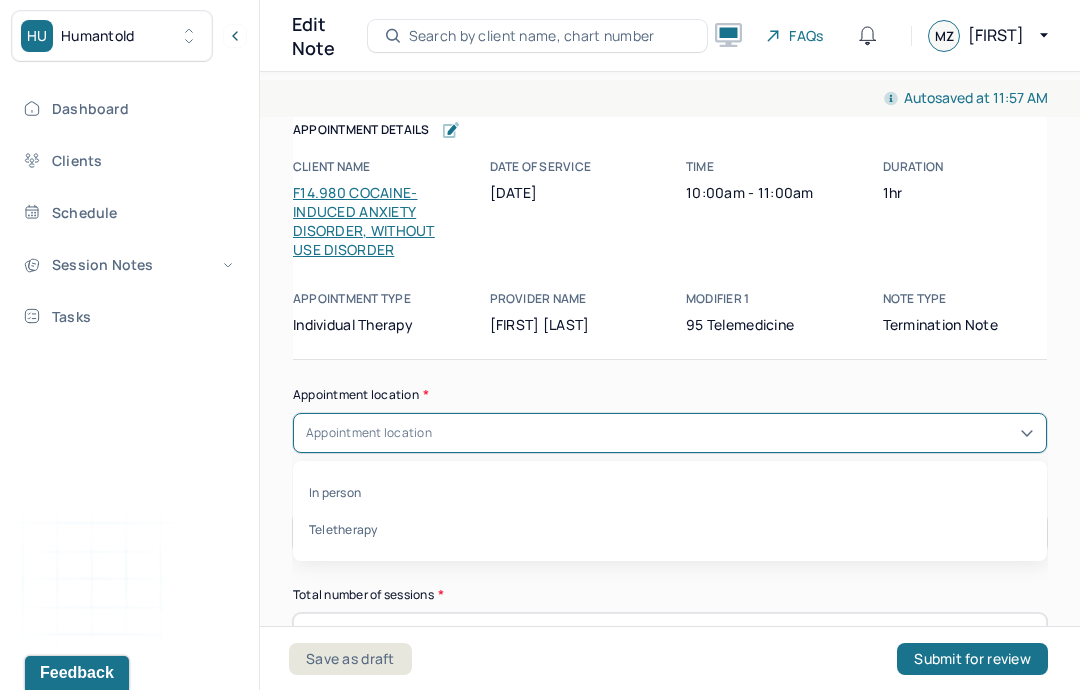 click on "Teletherapy" at bounding box center (670, 529) 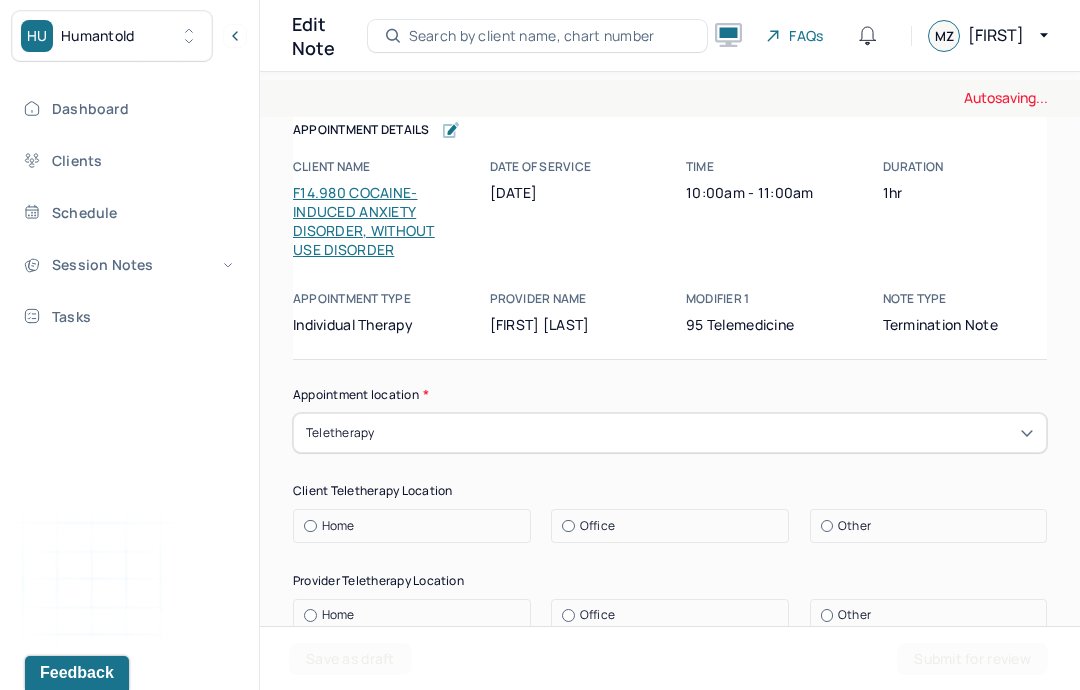 click on "Home" at bounding box center [417, 526] 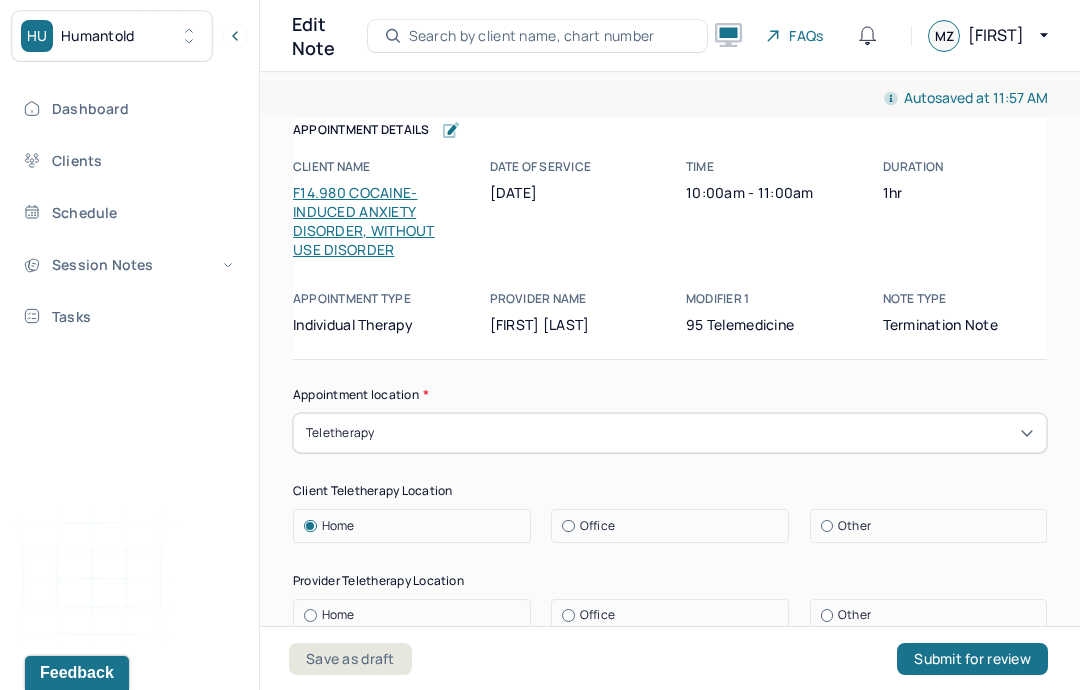 click on "Home" at bounding box center (338, 615) 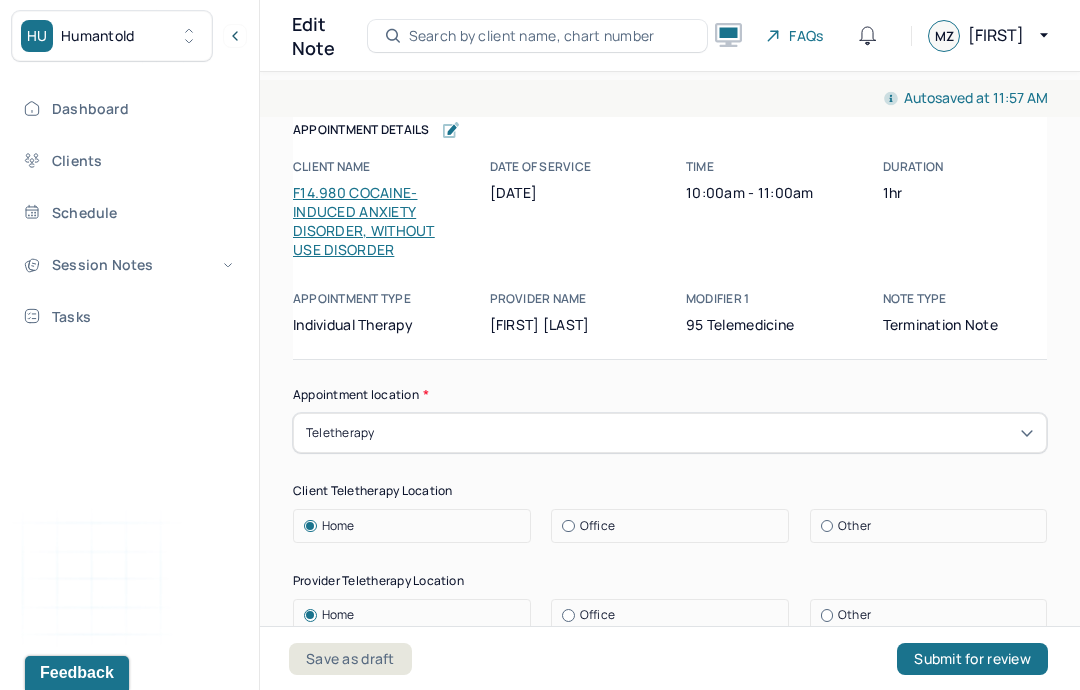click on "Consent was received for the teletherapy session" at bounding box center (301, 672) 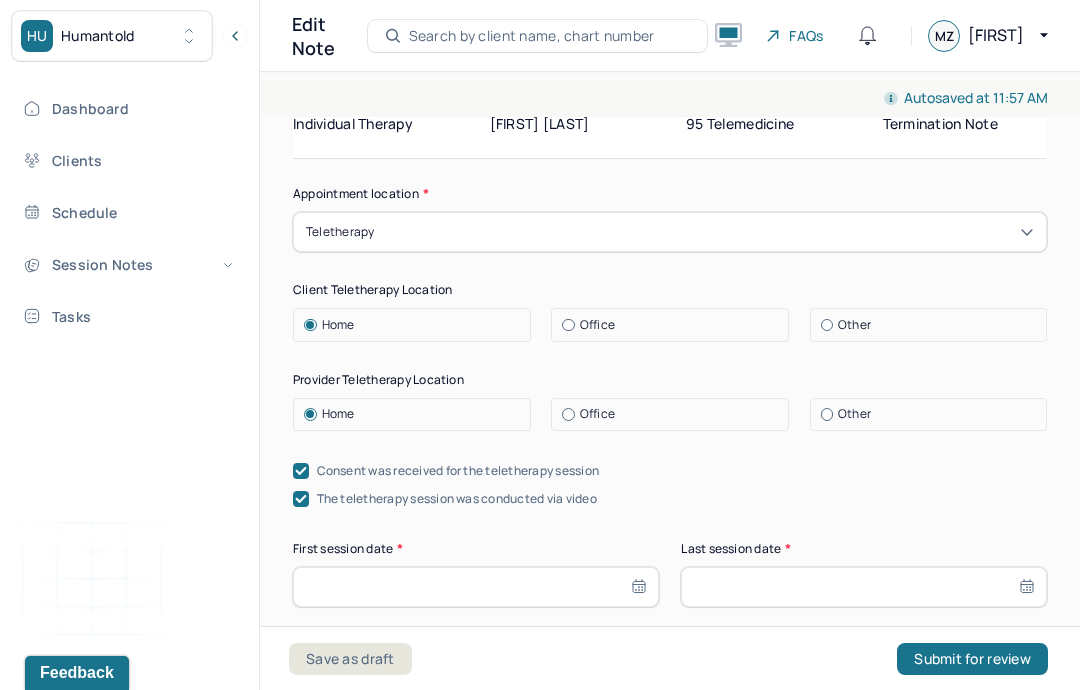 scroll, scrollTop: 210, scrollLeft: 0, axis: vertical 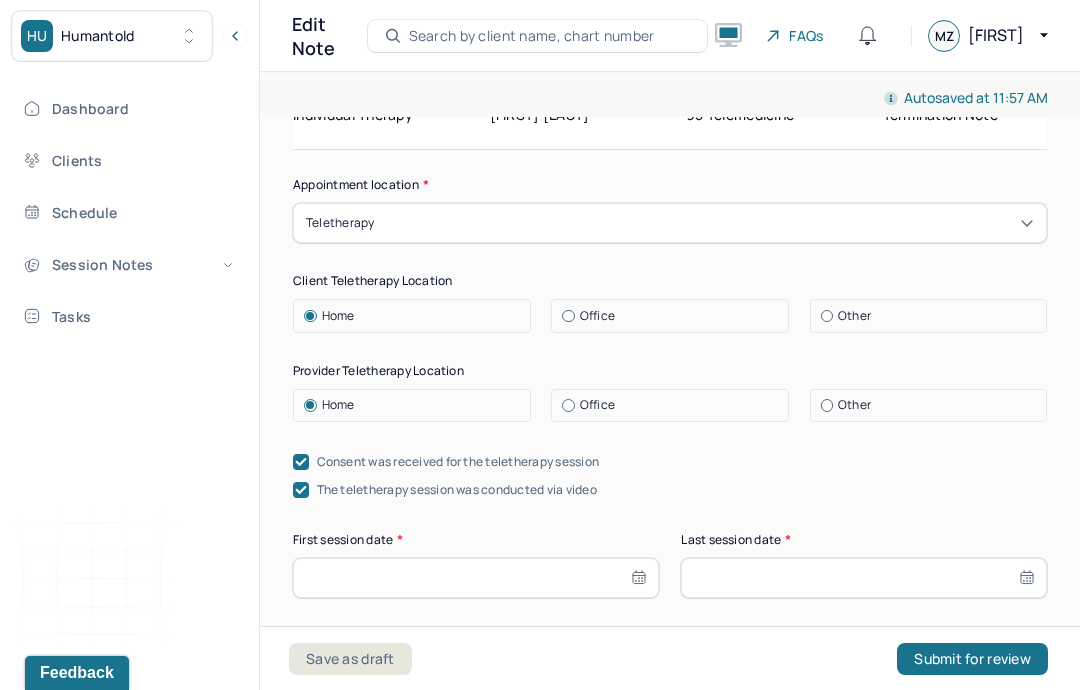 click at bounding box center [864, 578] 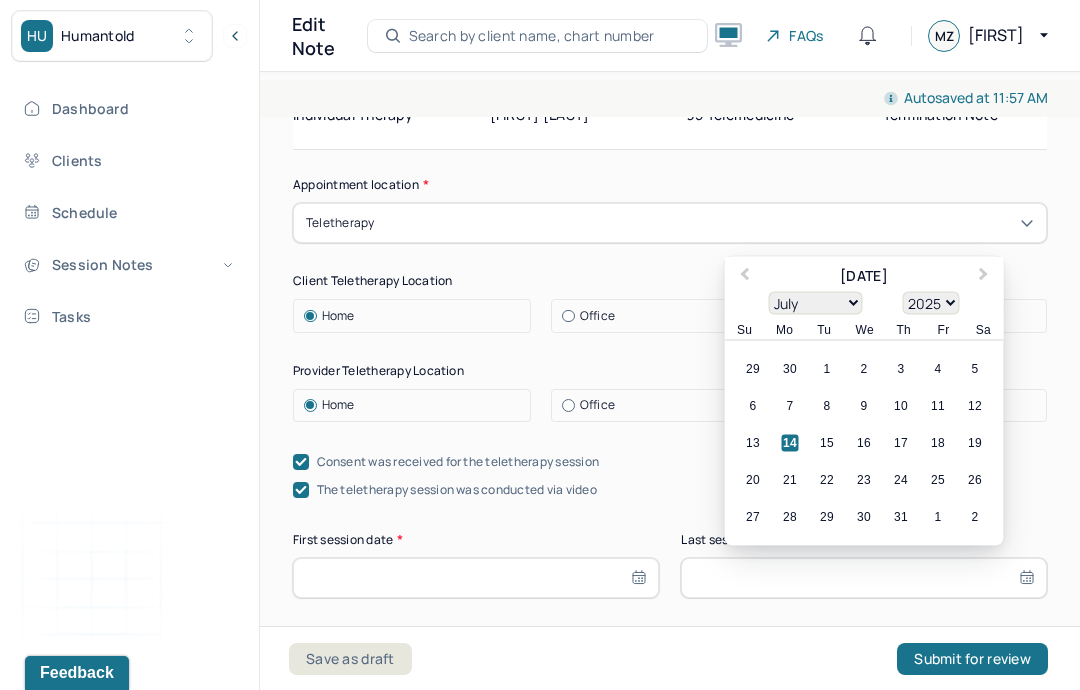 click on "14" at bounding box center (790, 443) 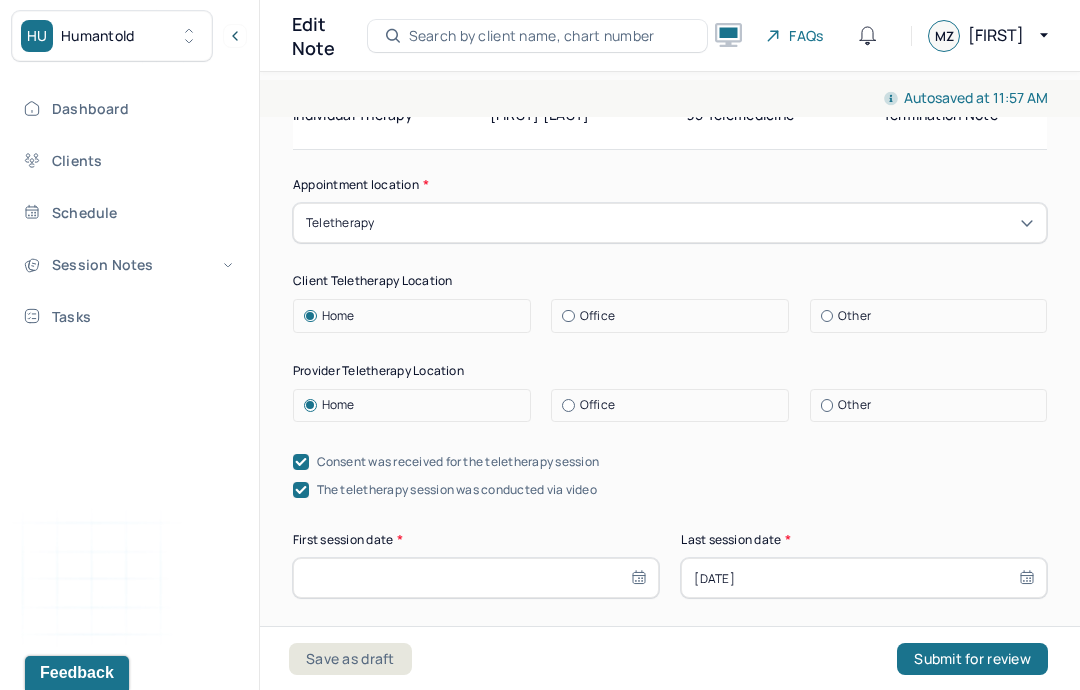 click at bounding box center [476, 578] 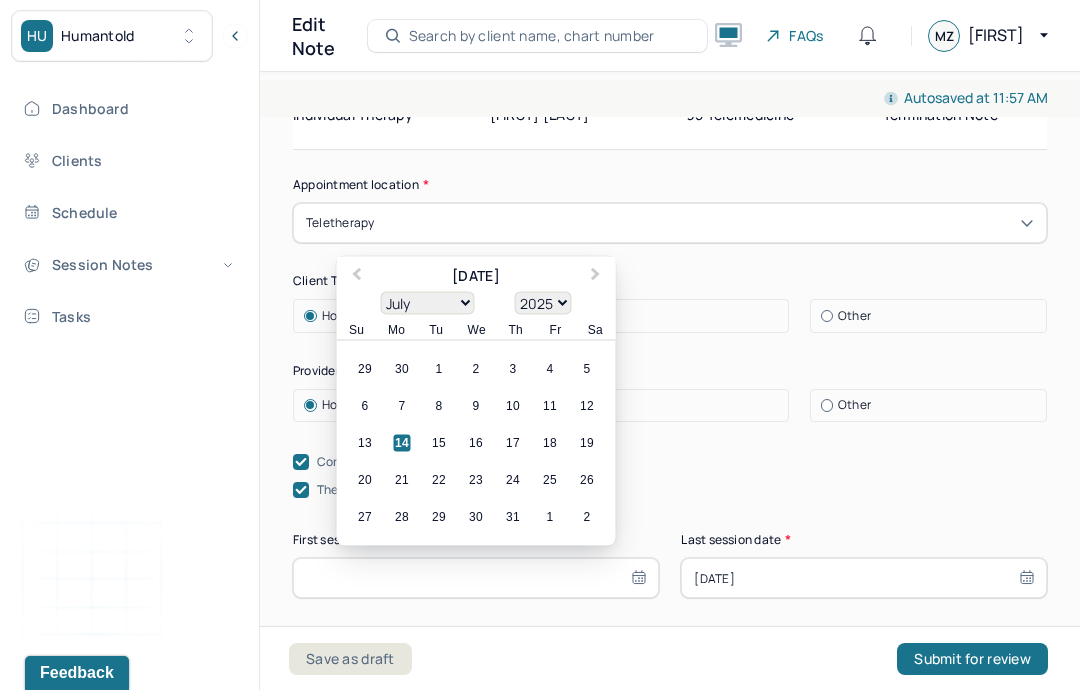 click on "Previous Month" at bounding box center (355, 278) 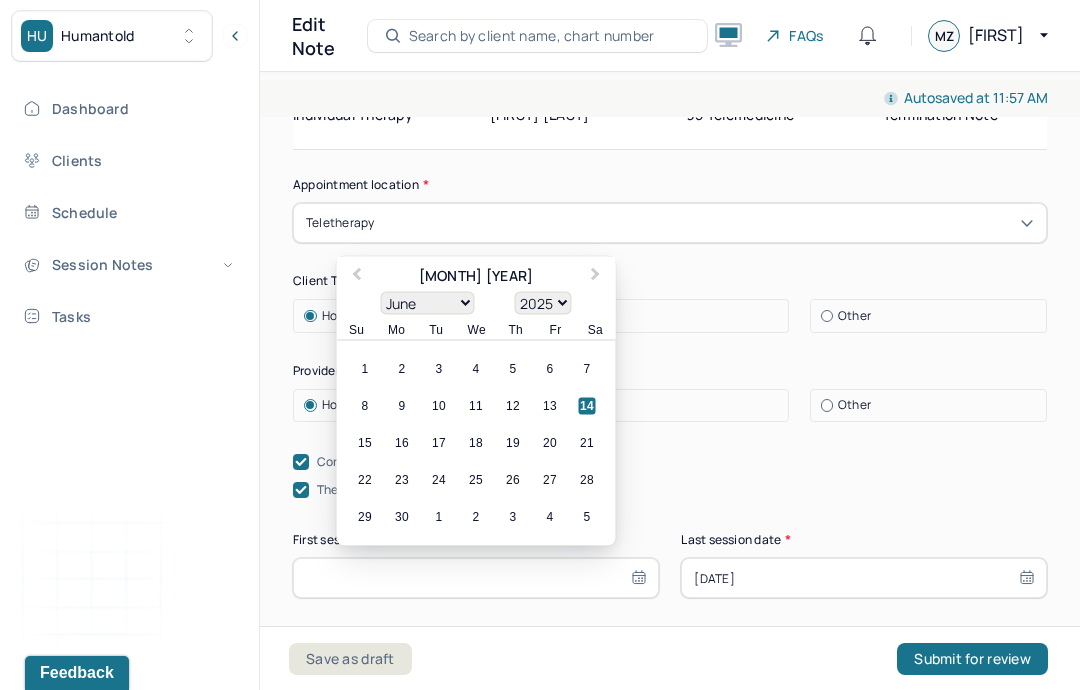 click on "Previous Month" at bounding box center (355, 278) 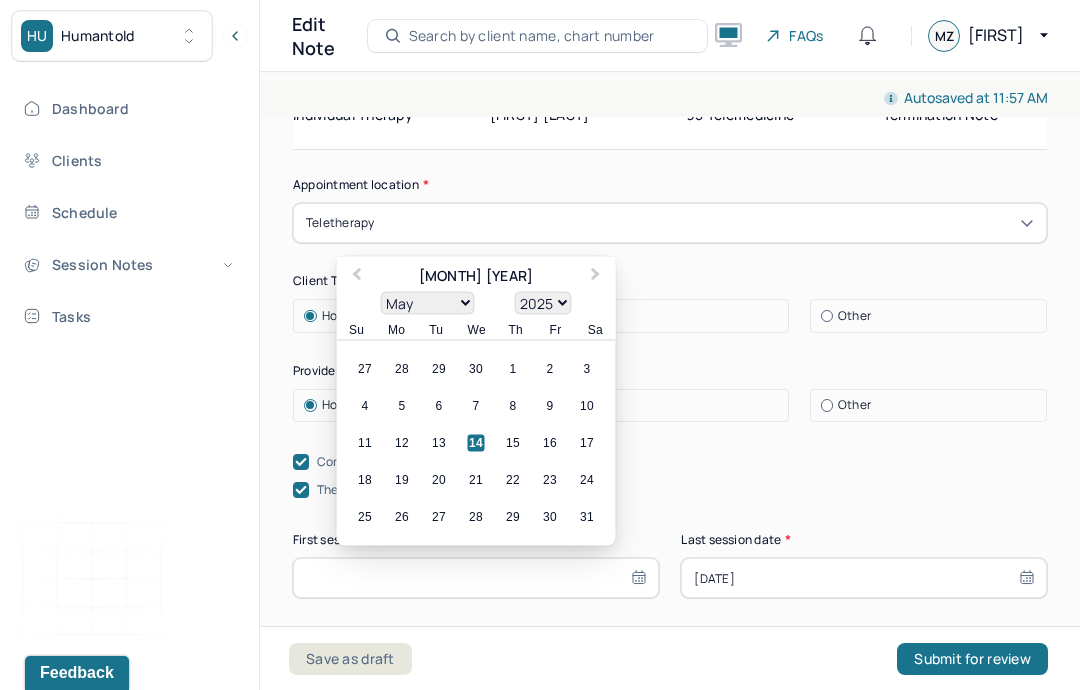click on "Previous Month" at bounding box center [357, 276] 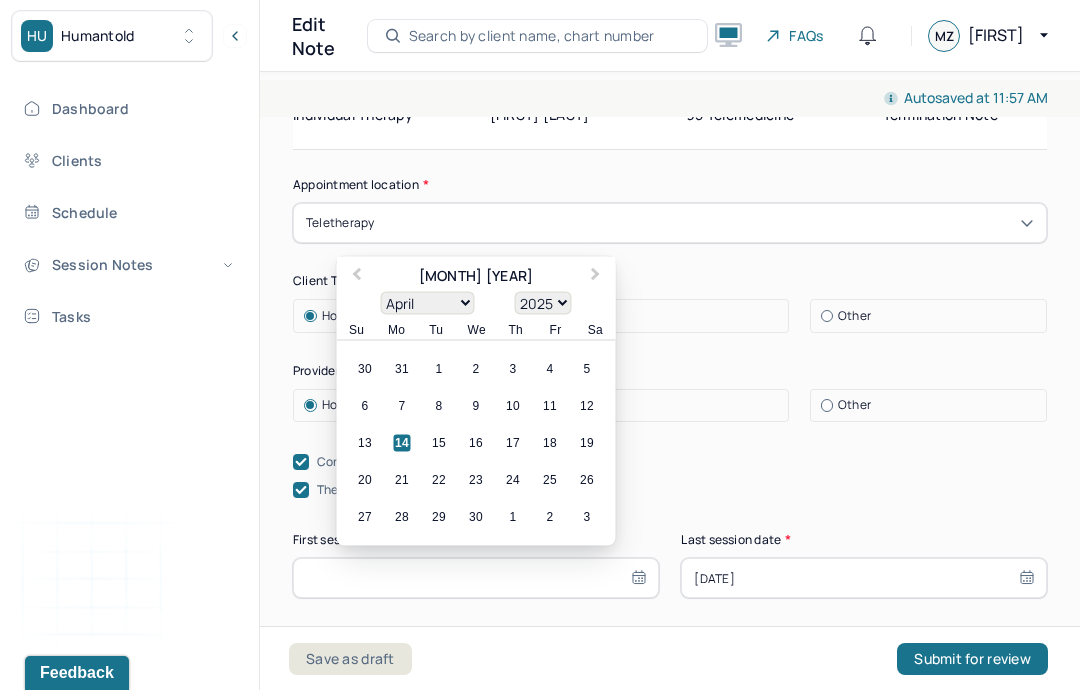click on "Previous Month" at bounding box center (355, 278) 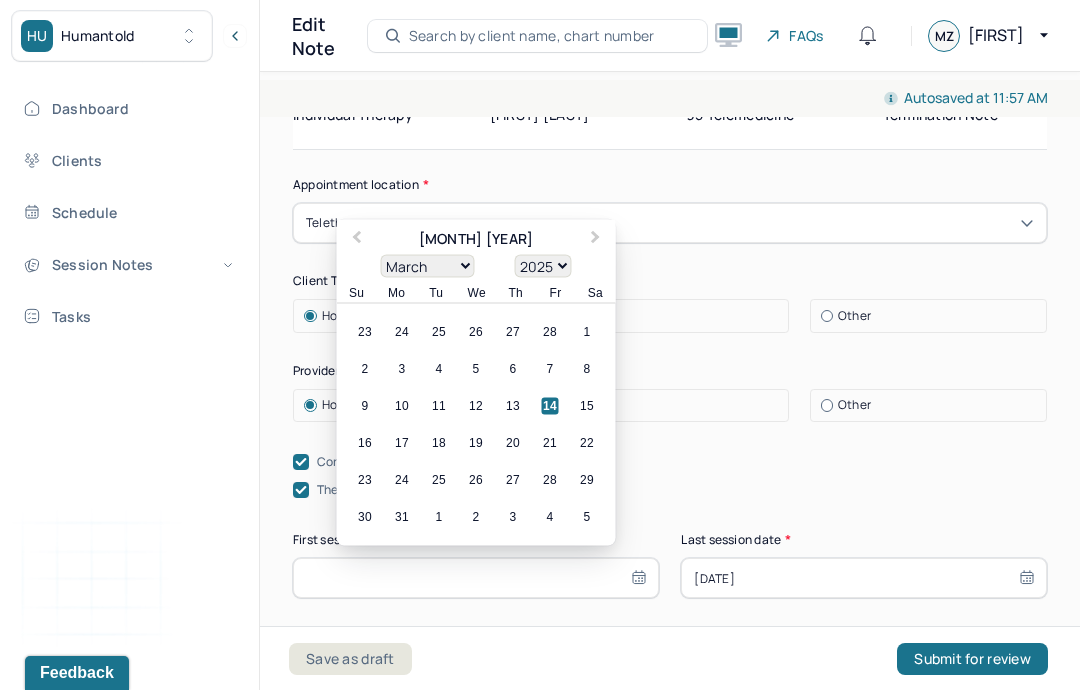 click on "Previous Month" at bounding box center (355, 241) 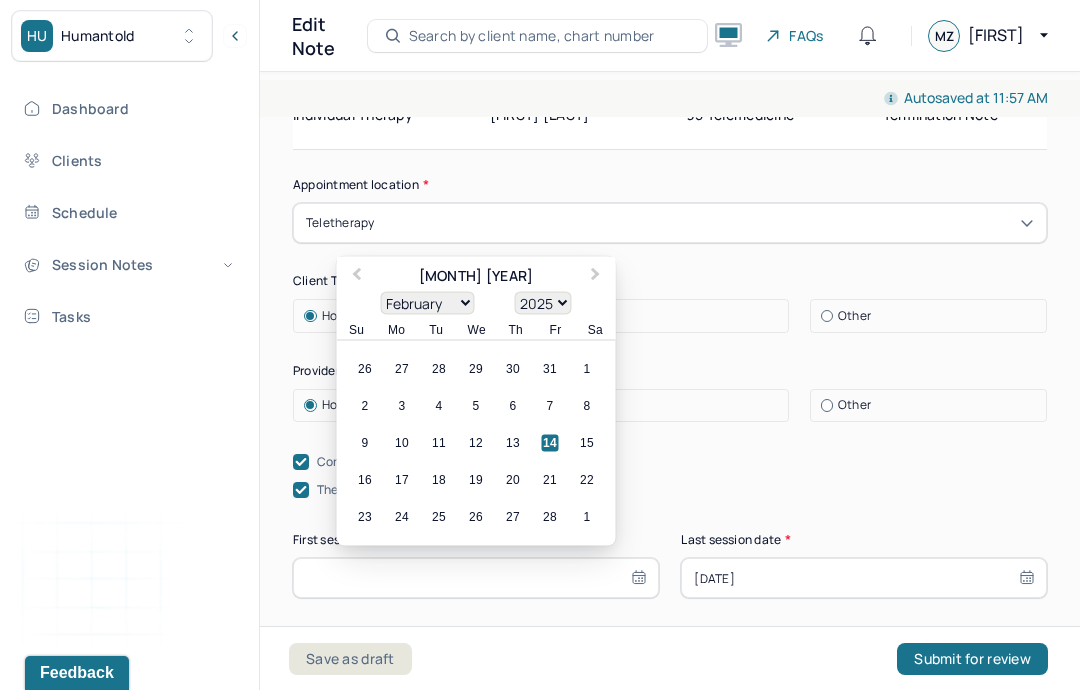 click on "Previous Month" at bounding box center (357, 276) 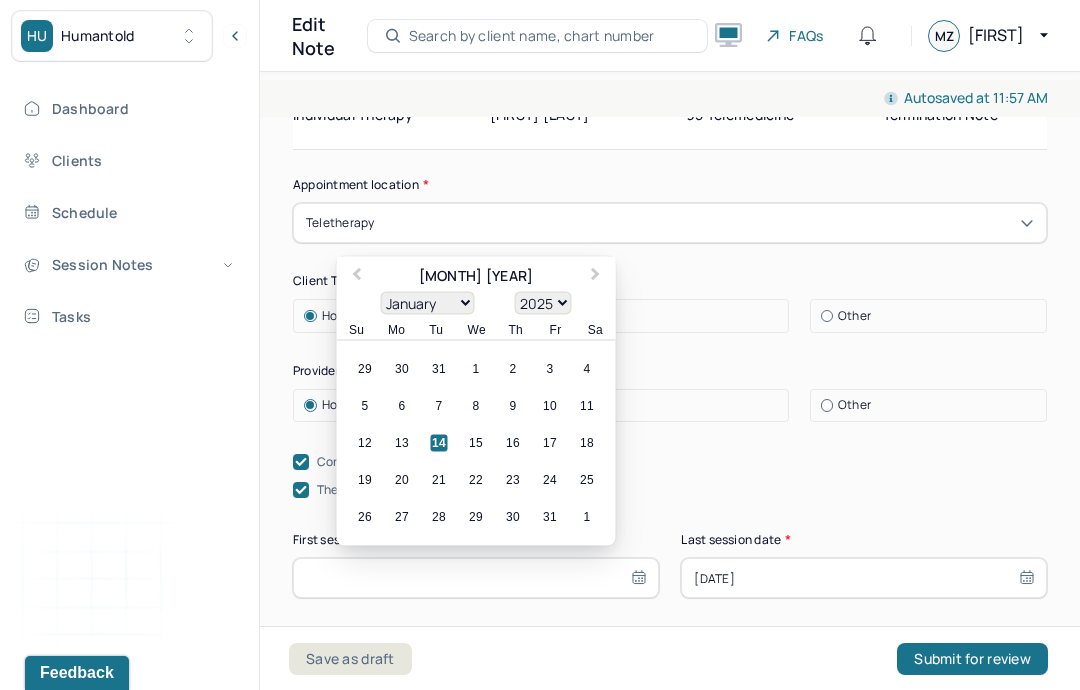 click on "Previous Month" at bounding box center (357, 276) 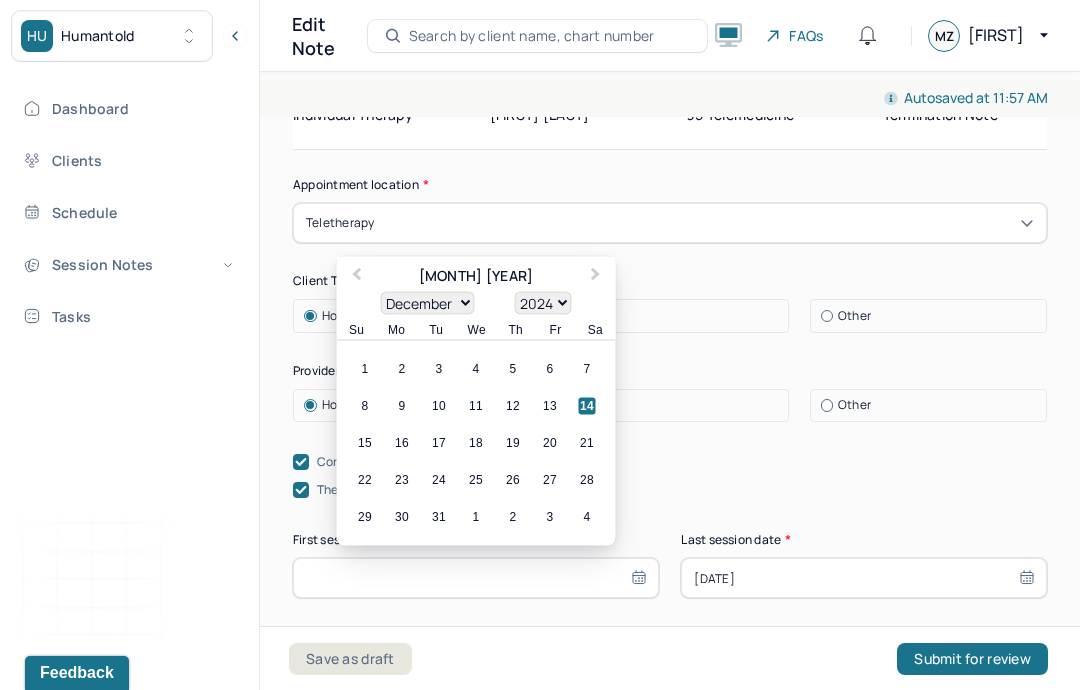 click on "Previous Month" at bounding box center (357, 276) 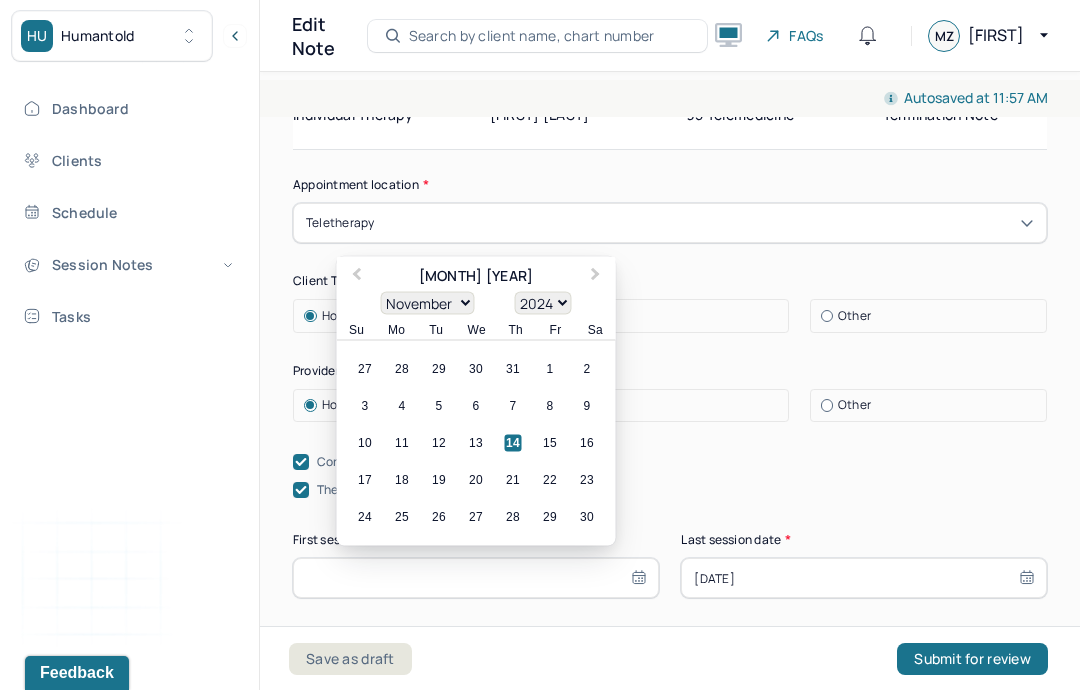 click on "Previous Month" at bounding box center [357, 276] 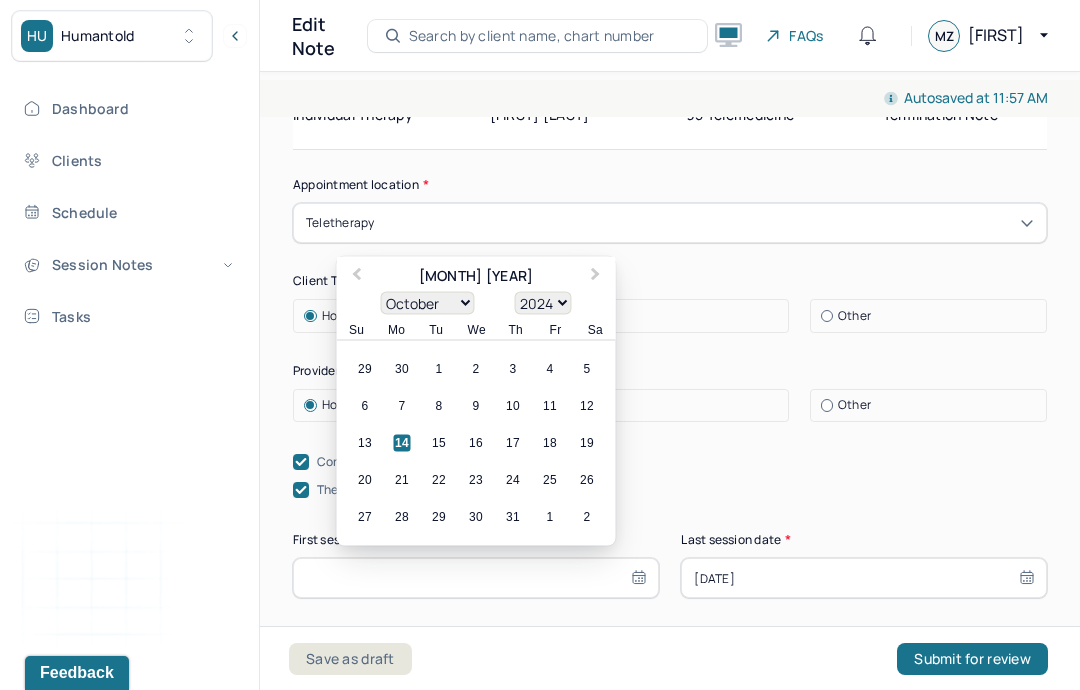 click on "15" at bounding box center [439, 443] 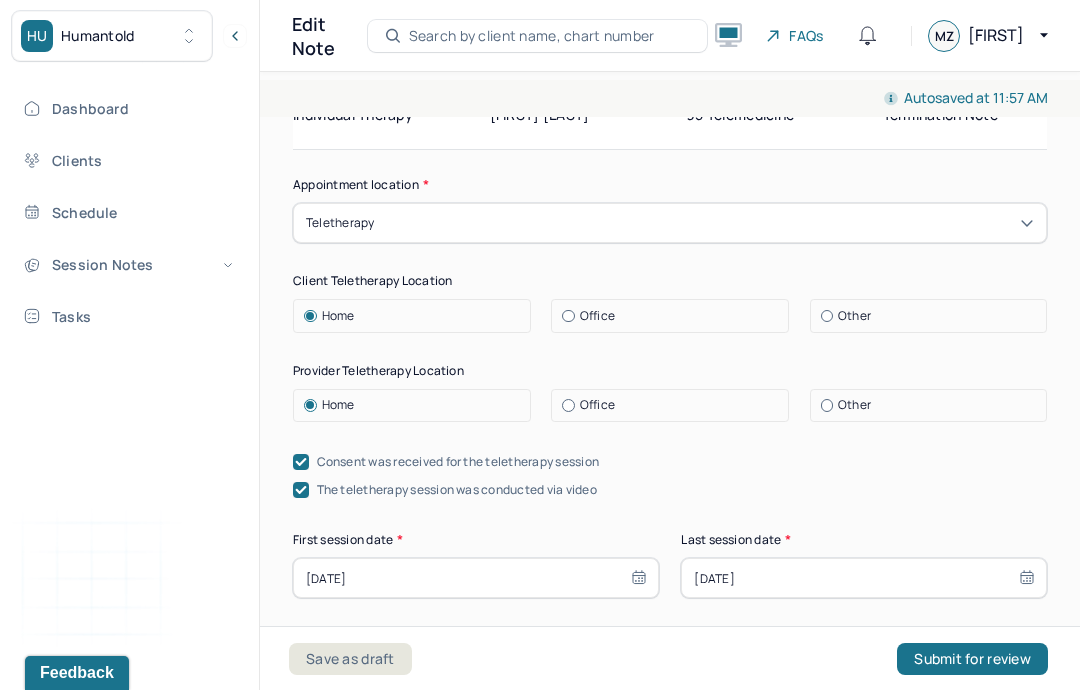 type on "[DATE]" 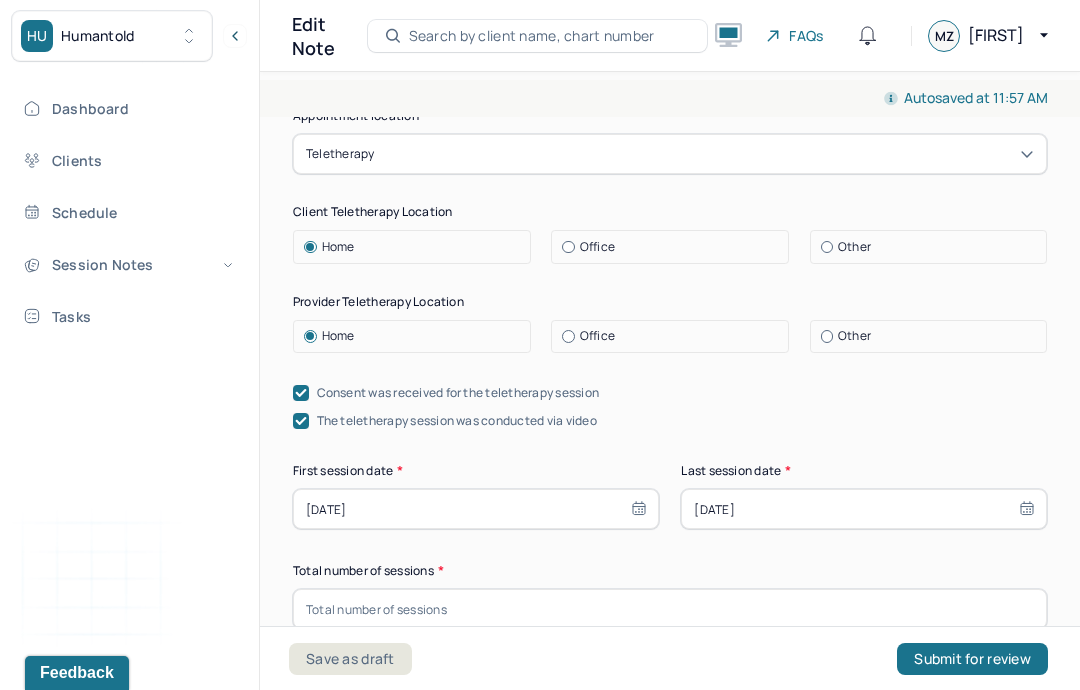 scroll, scrollTop: 280, scrollLeft: 0, axis: vertical 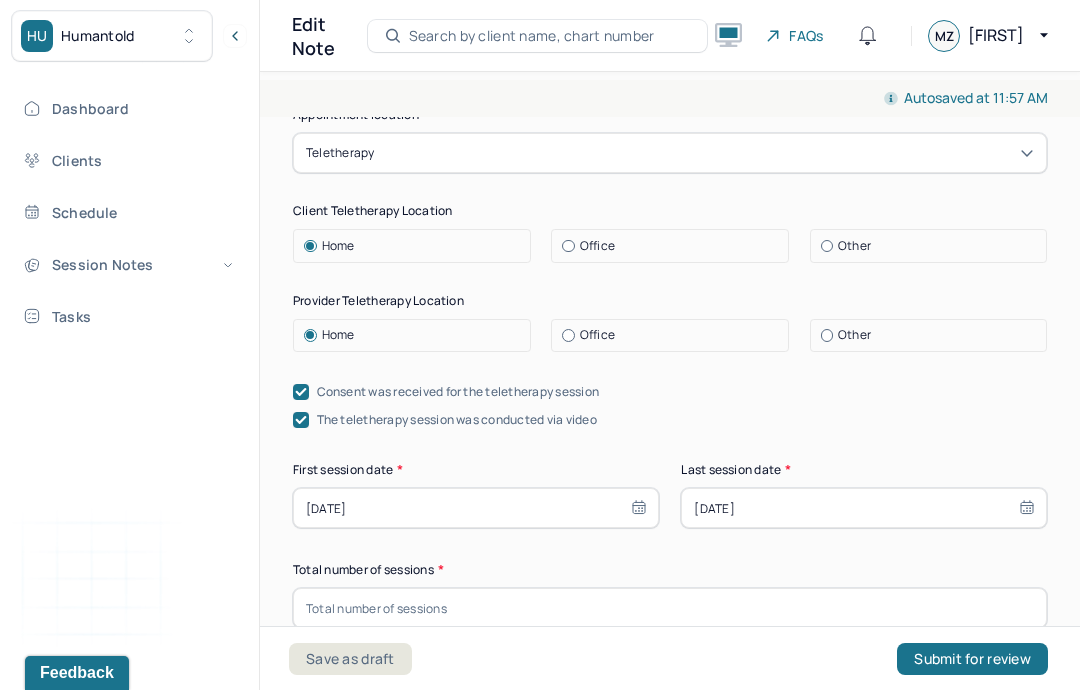 click at bounding box center (670, 608) 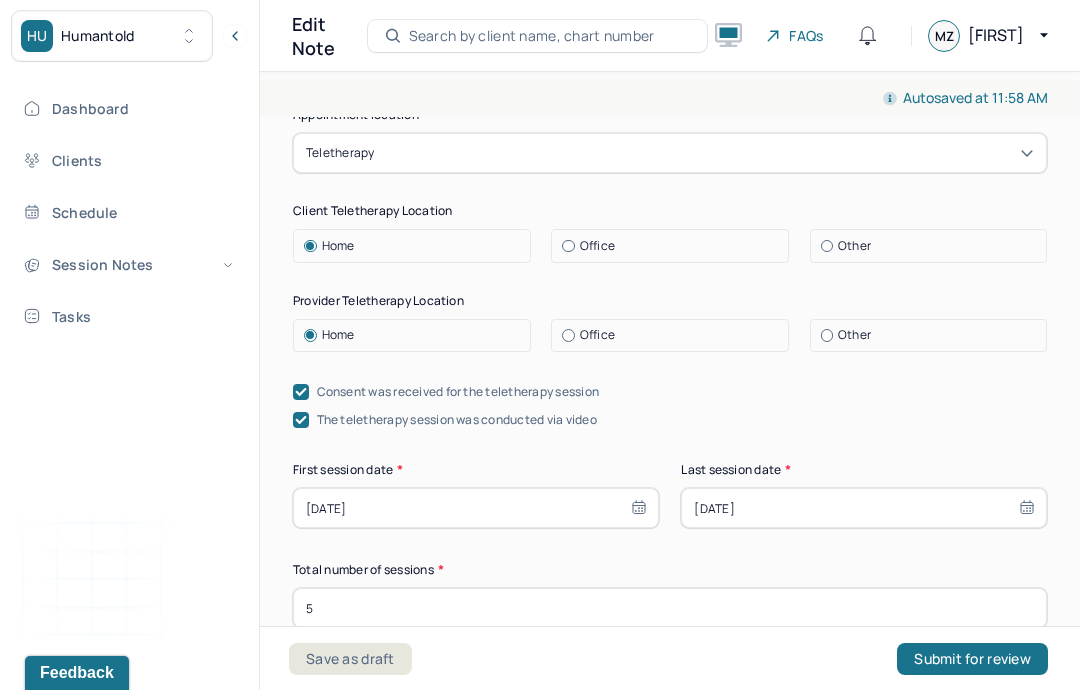 type on "5" 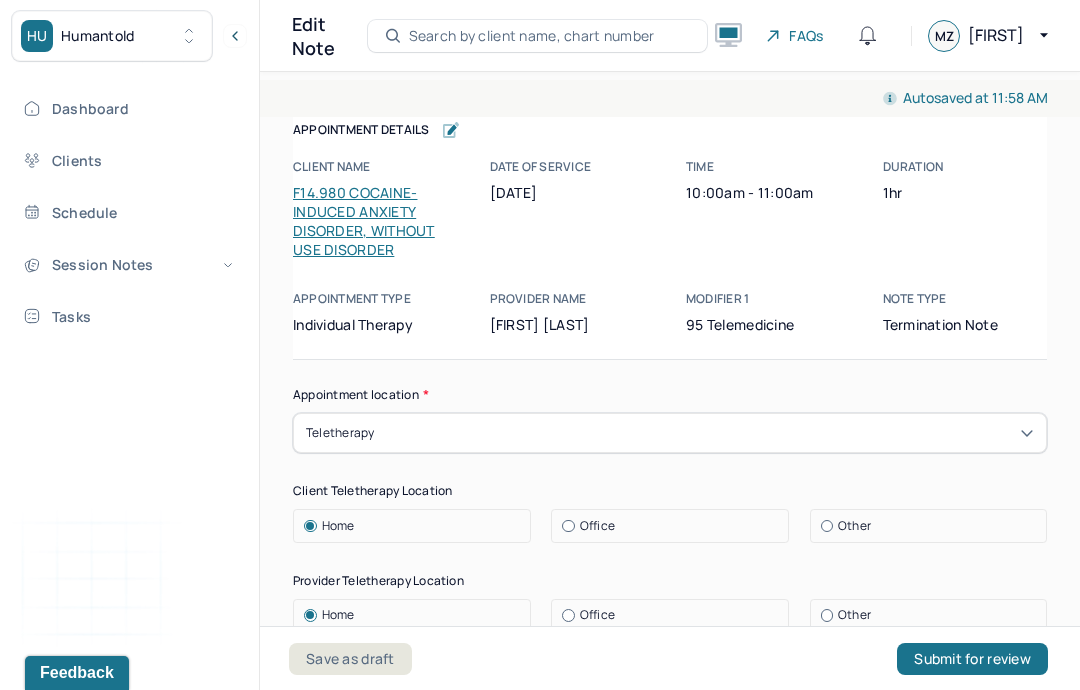 scroll, scrollTop: 0, scrollLeft: 0, axis: both 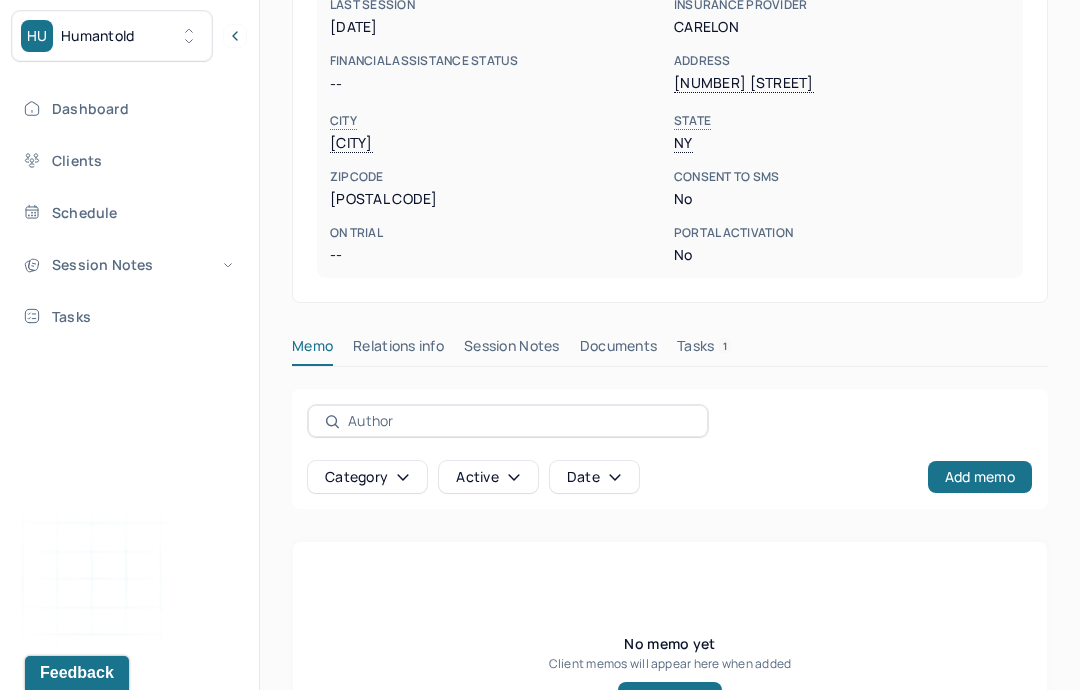 click on "Session Notes" at bounding box center [512, 350] 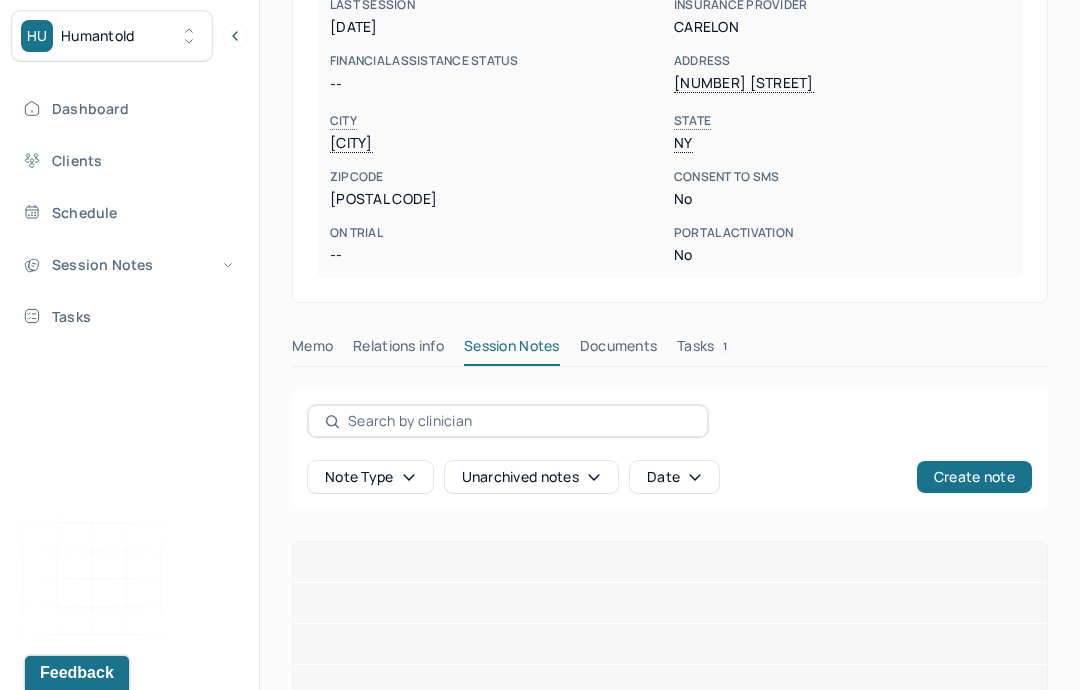 scroll, scrollTop: 586, scrollLeft: 0, axis: vertical 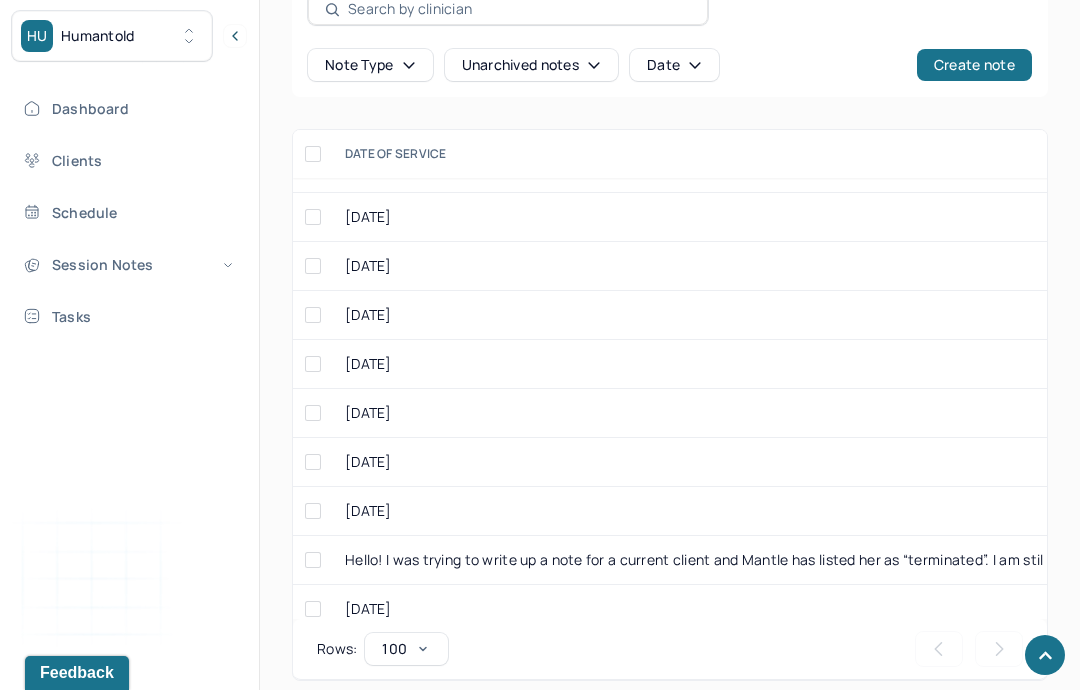click on "Individual soap note" at bounding box center (1150, 462) 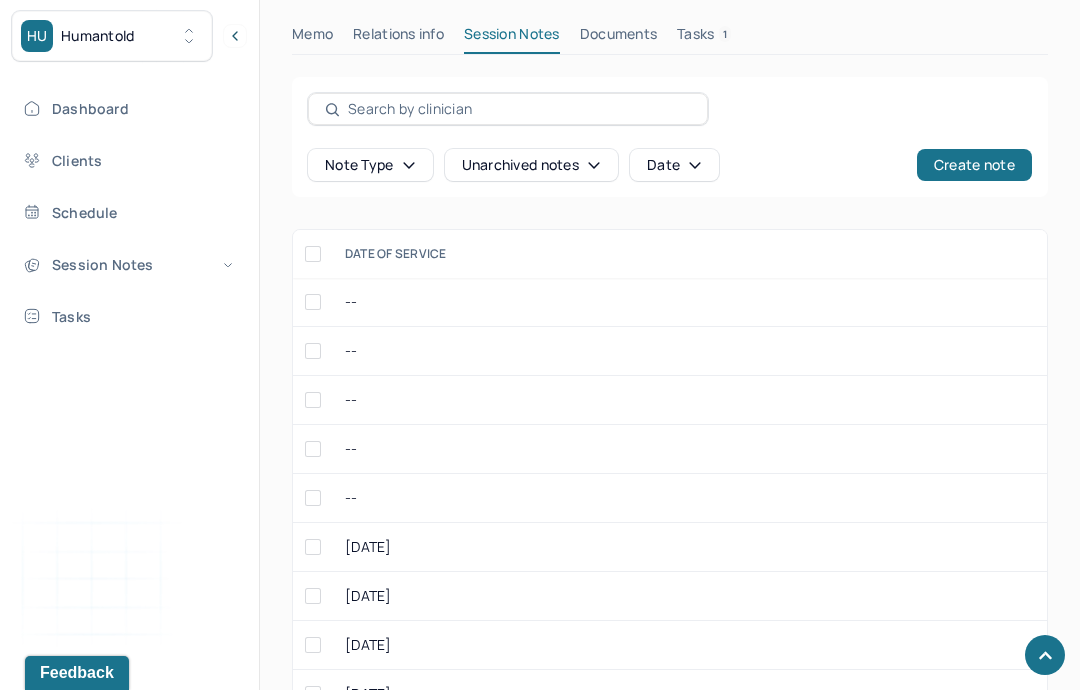 scroll, scrollTop: 817, scrollLeft: 0, axis: vertical 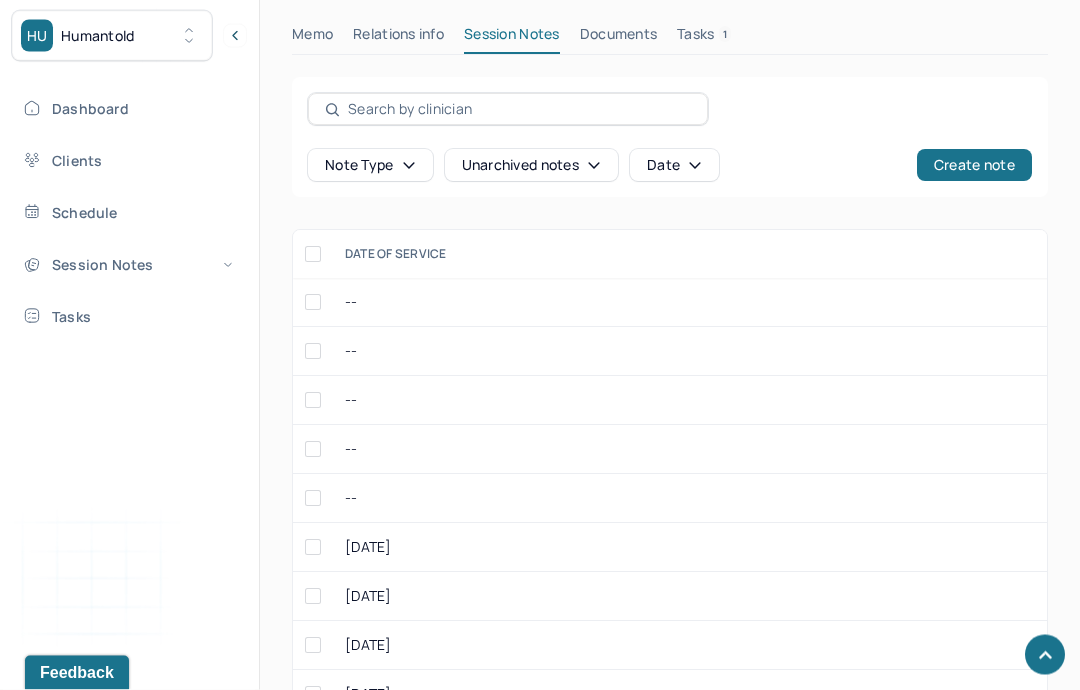 click on "Session Notes" at bounding box center (128, 264) 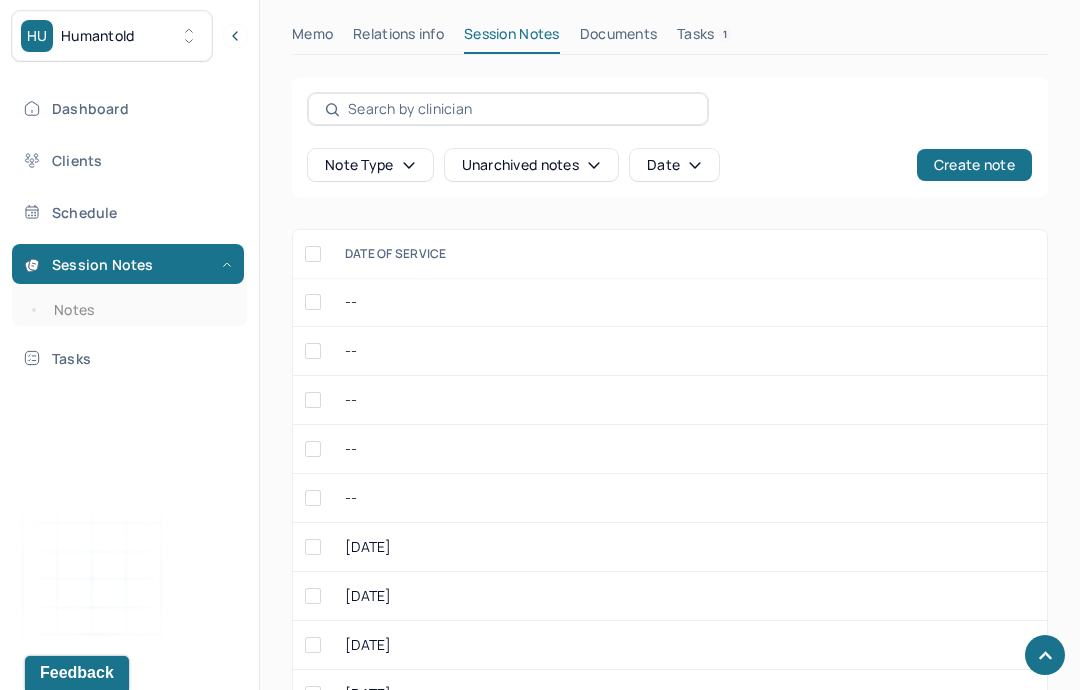 click on "Notes" at bounding box center (139, 310) 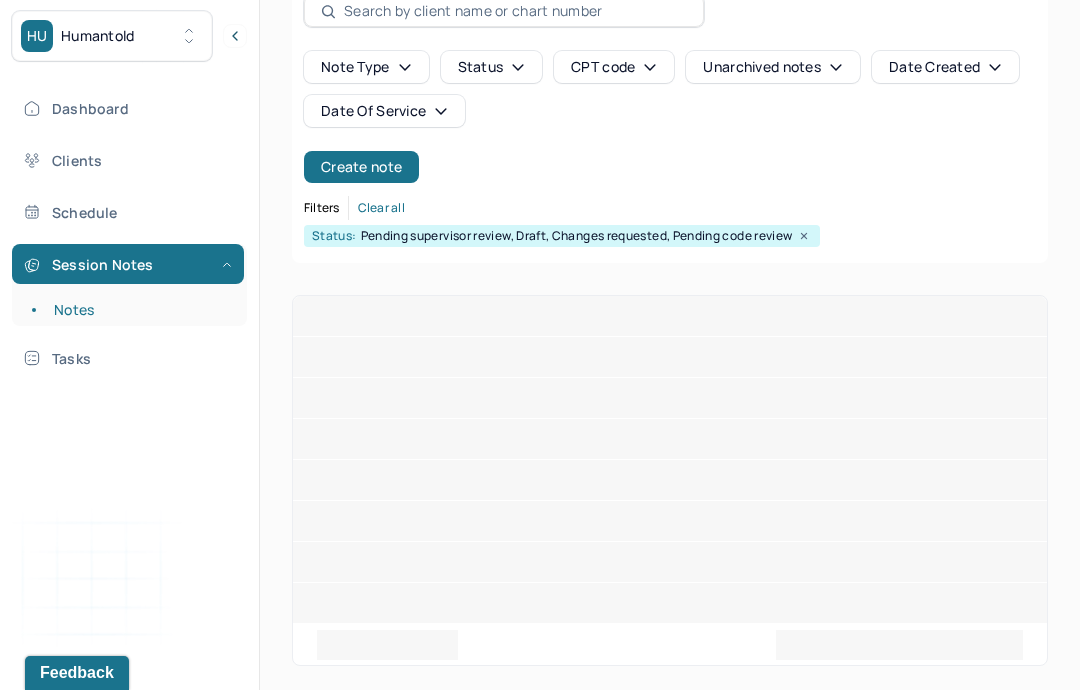 scroll, scrollTop: 80, scrollLeft: 0, axis: vertical 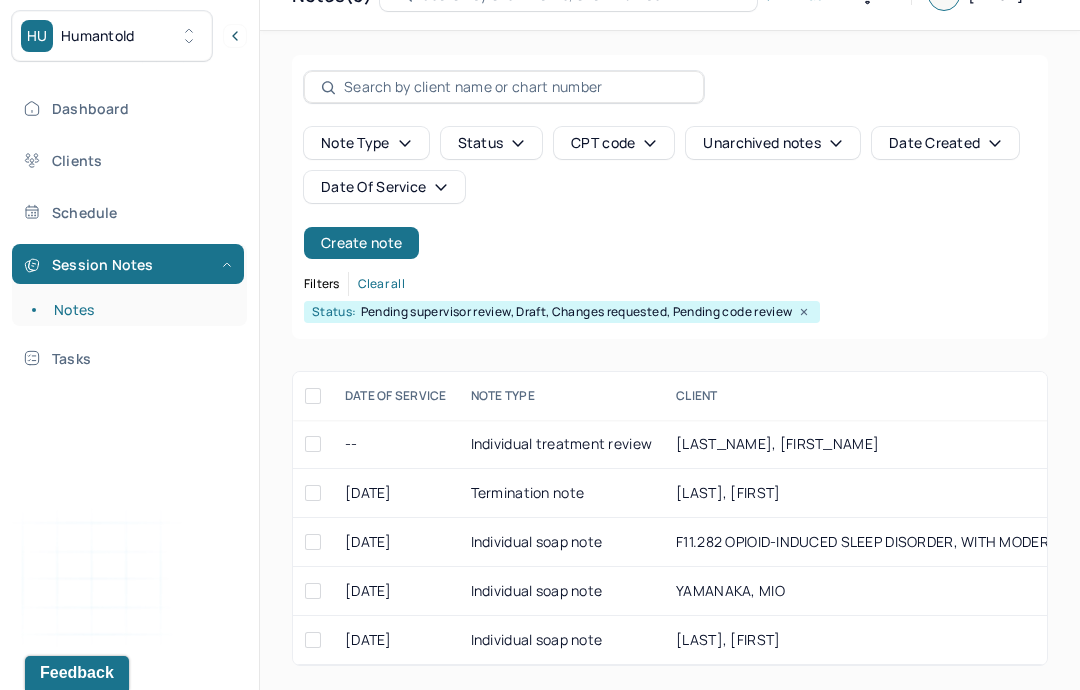 click at bounding box center [313, 493] 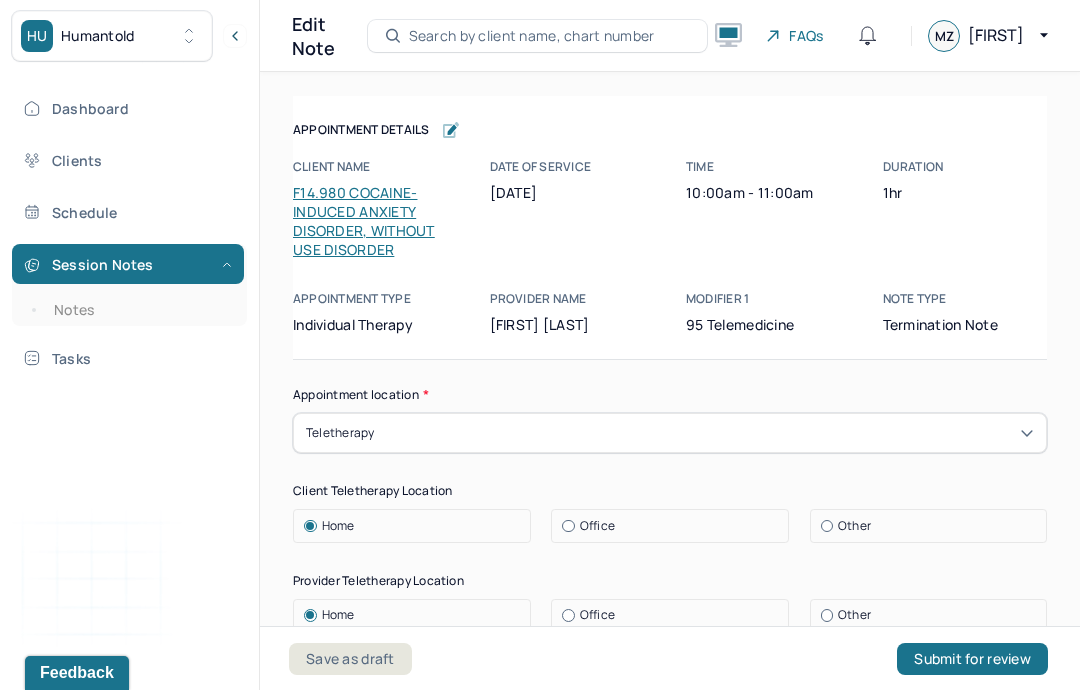 click on "Notes" at bounding box center (139, 310) 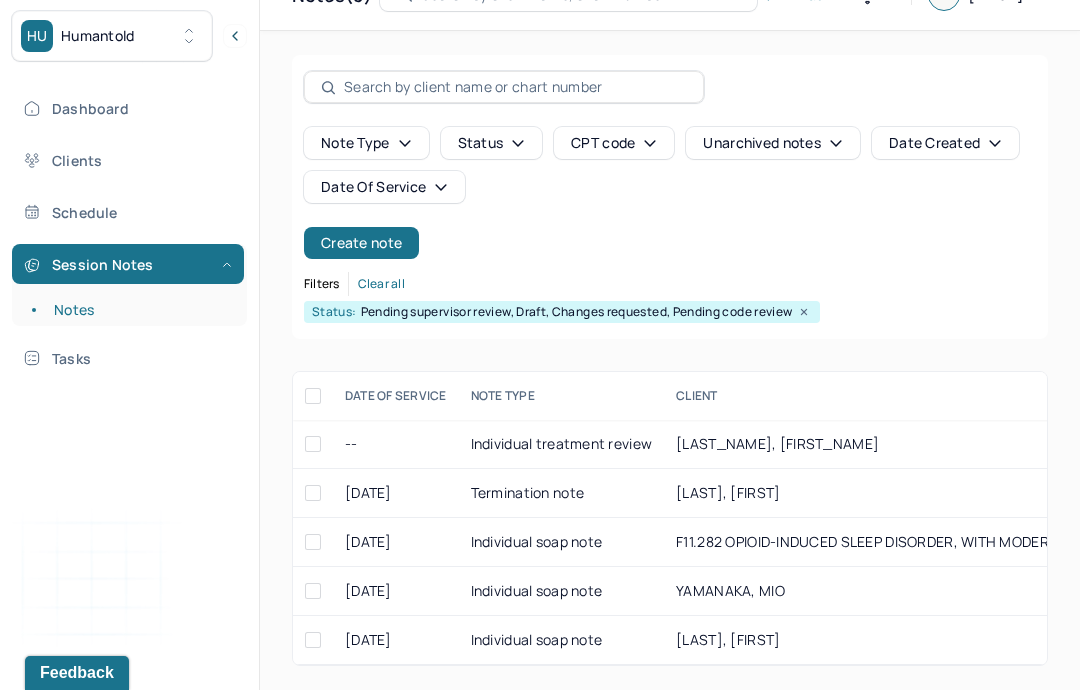 click at bounding box center (313, 493) 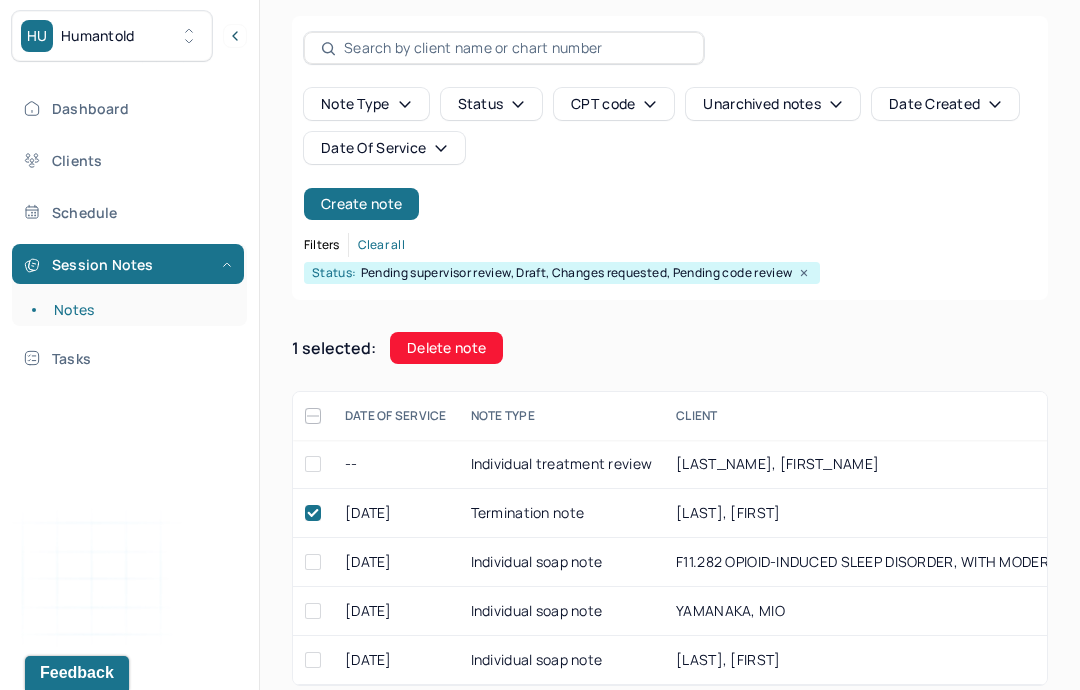 click on "Delete note" at bounding box center (446, 348) 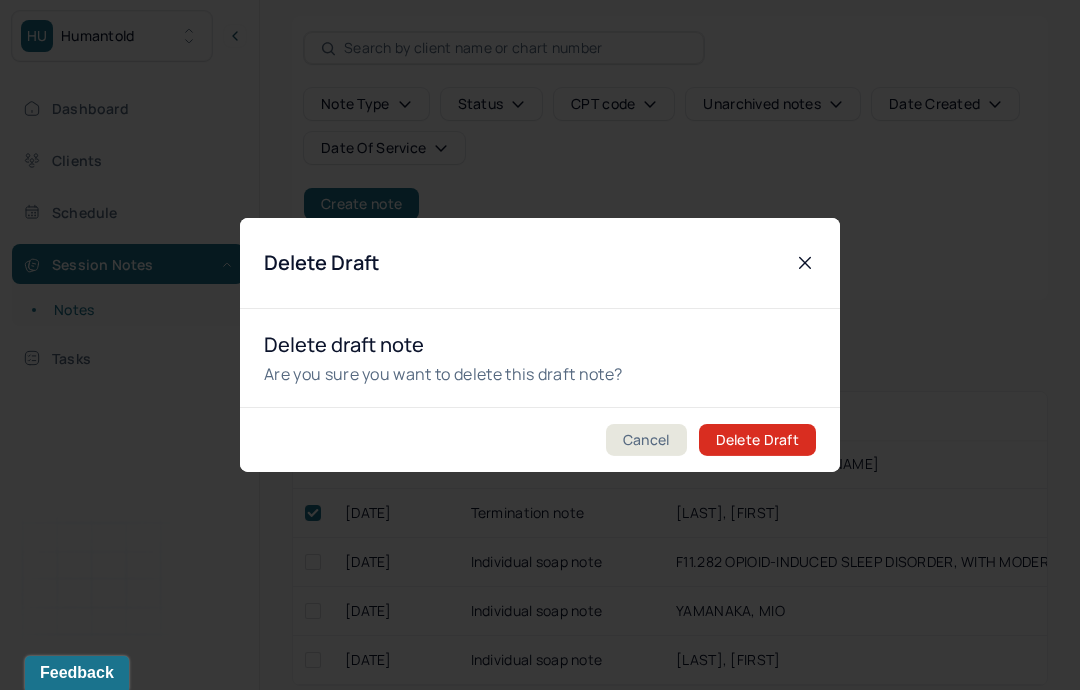 click on "Delete Draft" at bounding box center [757, 440] 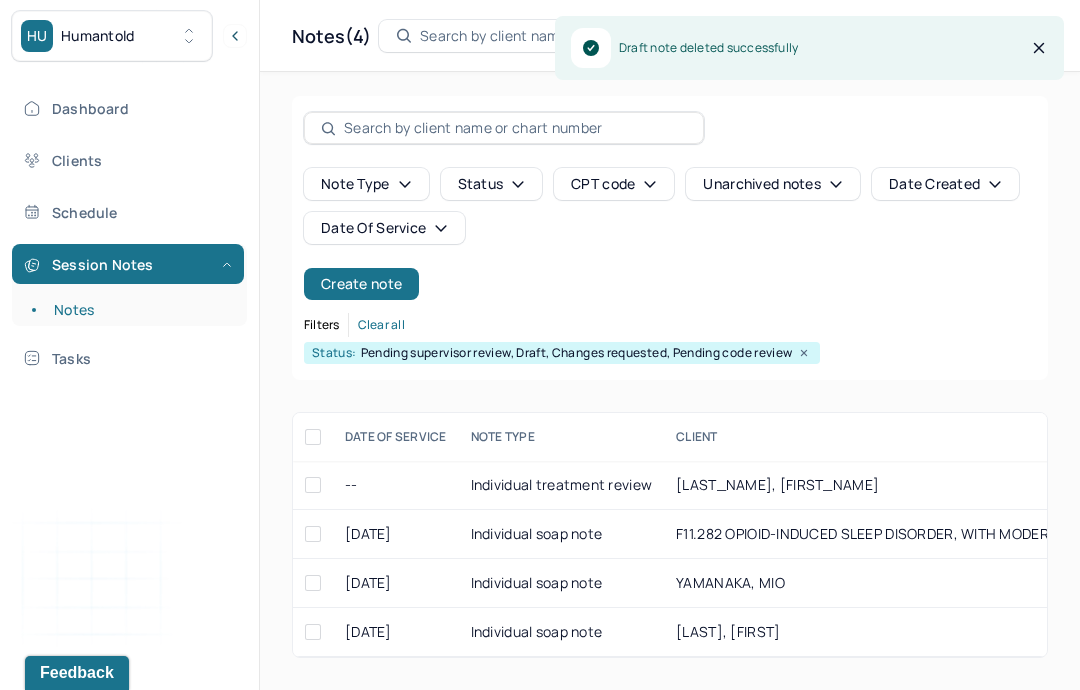 checkbox on "false" 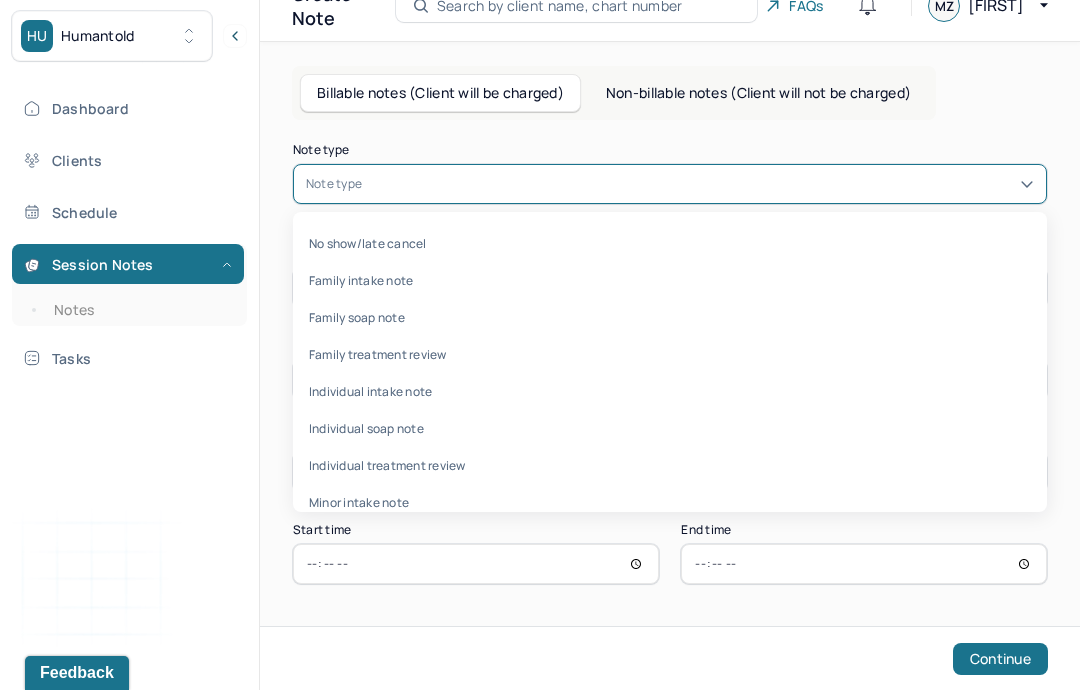click on "Individual treatment review" at bounding box center [670, 465] 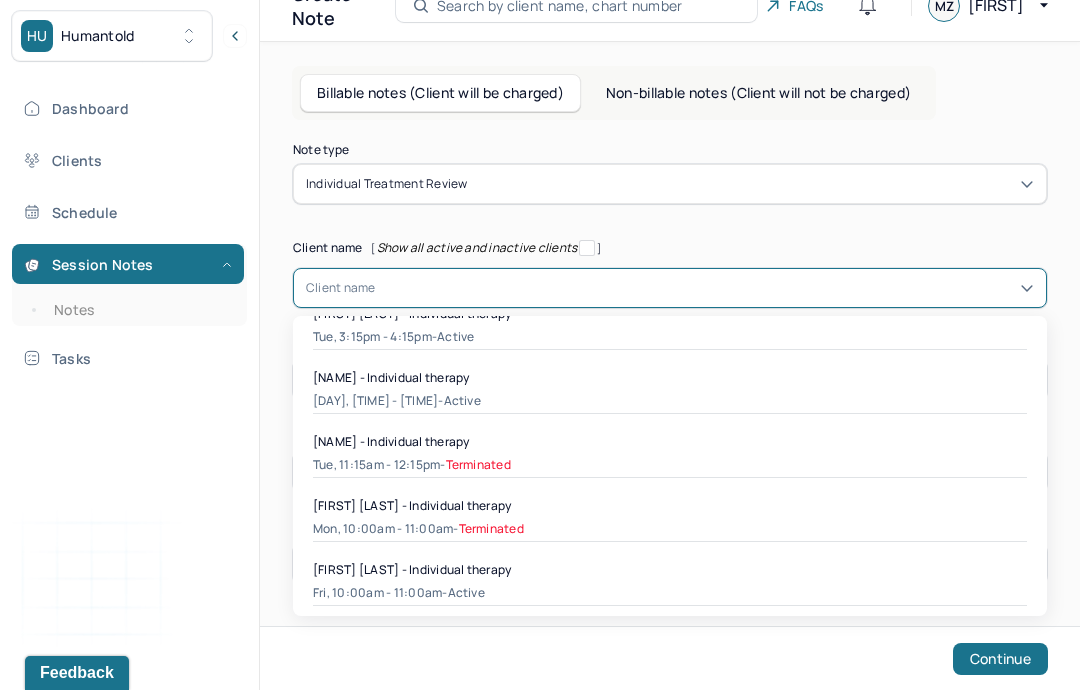 scroll, scrollTop: 542, scrollLeft: 0, axis: vertical 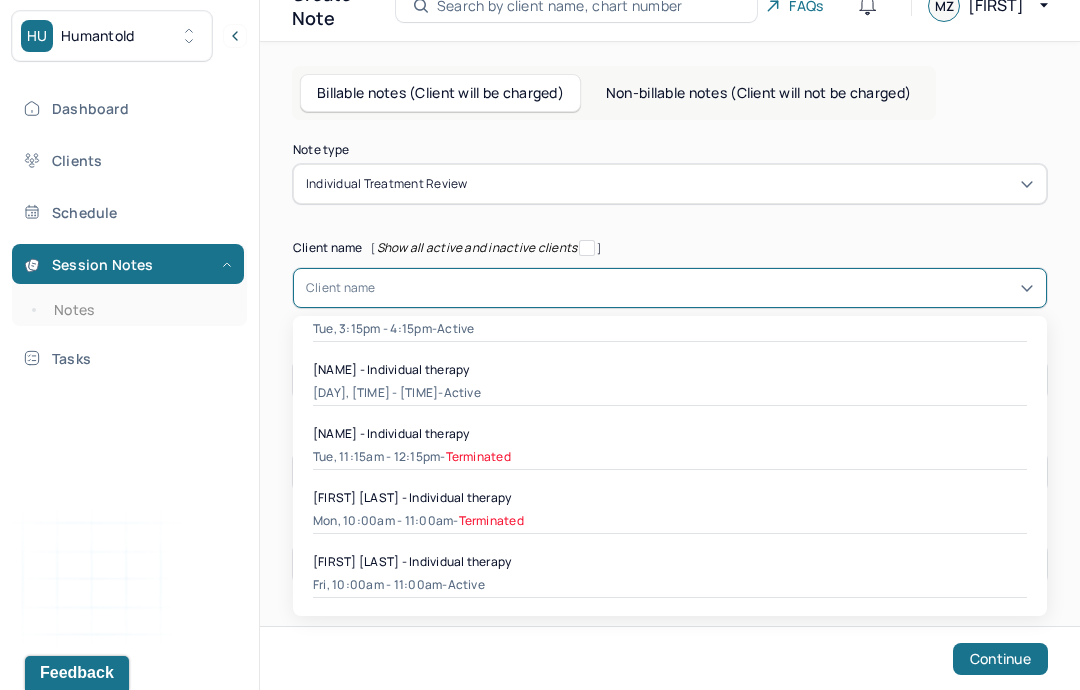 click on "[FIRST] [LAST] - Individual therapy" at bounding box center (670, 497) 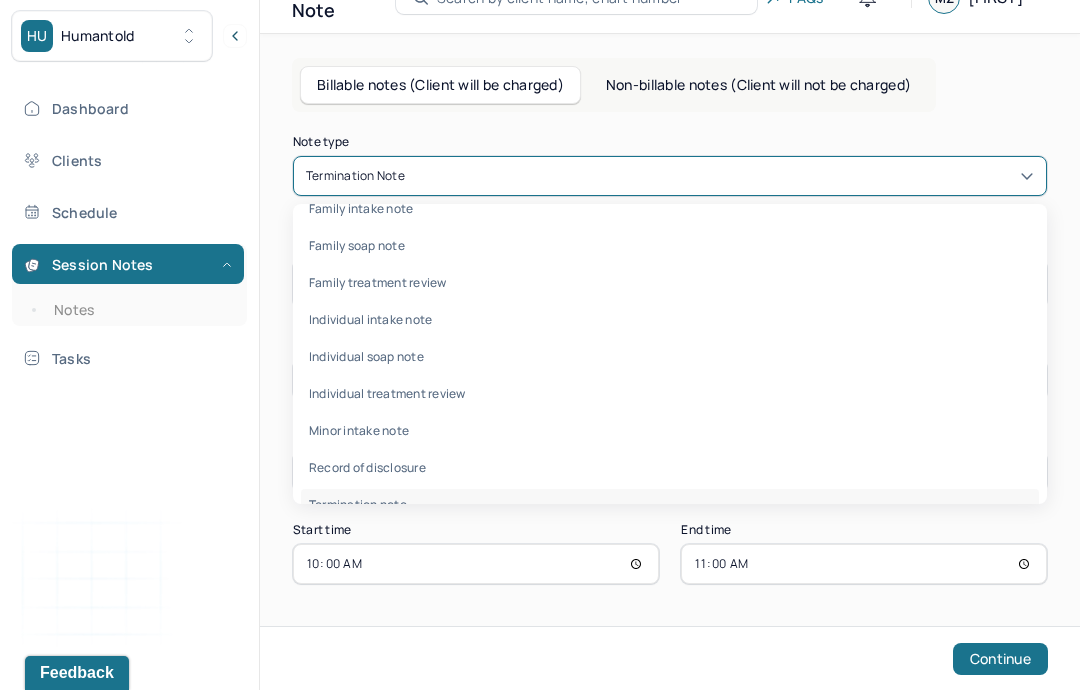 scroll, scrollTop: 55, scrollLeft: 0, axis: vertical 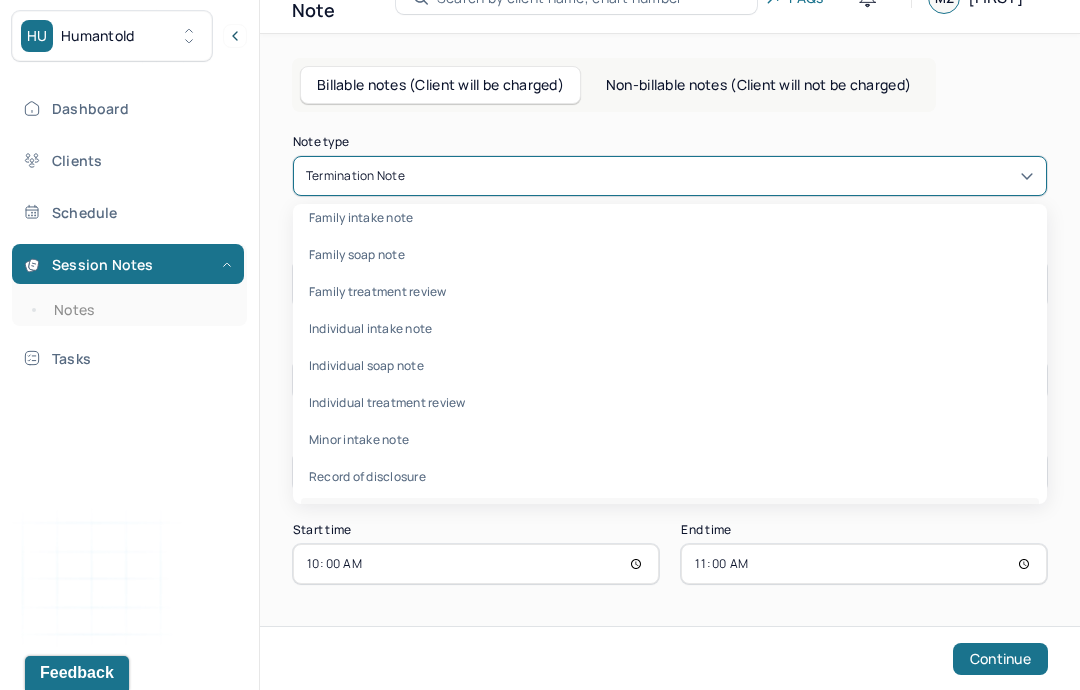 click on "Individual treatment review" at bounding box center (670, 402) 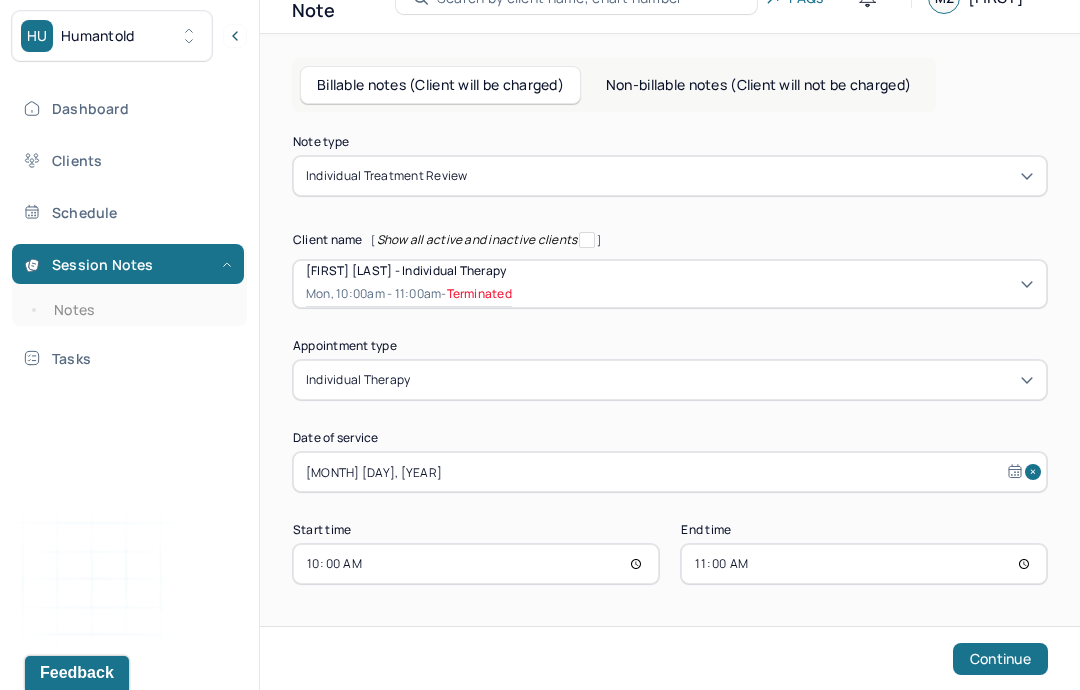 click on "Continue" at bounding box center [1000, 659] 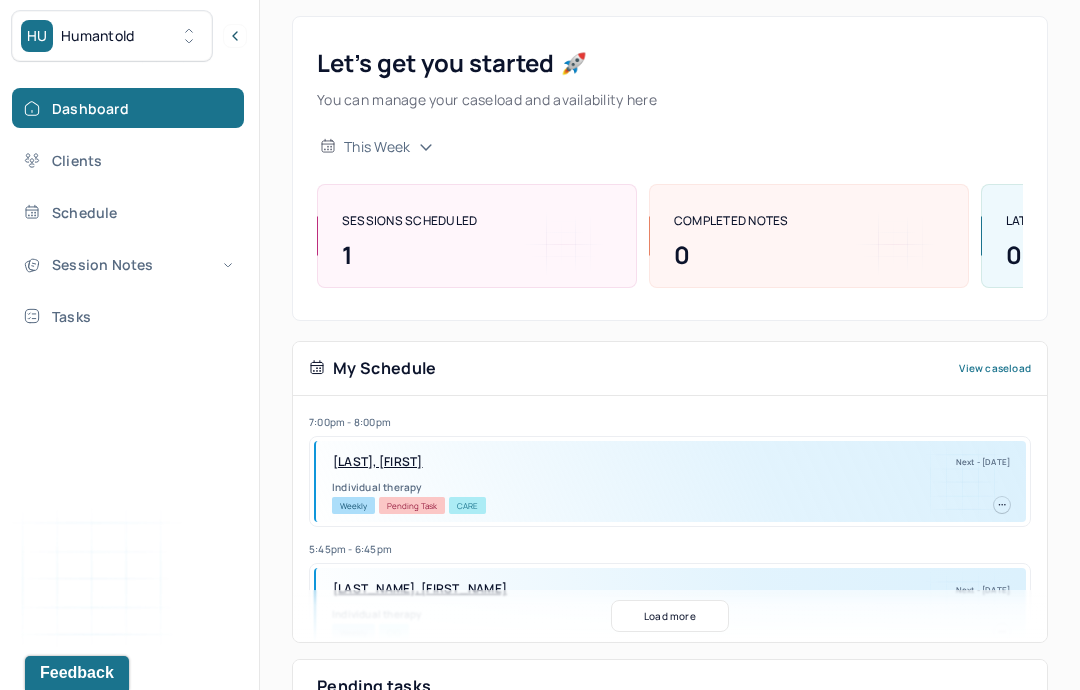 click on "Session Notes" at bounding box center [128, 264] 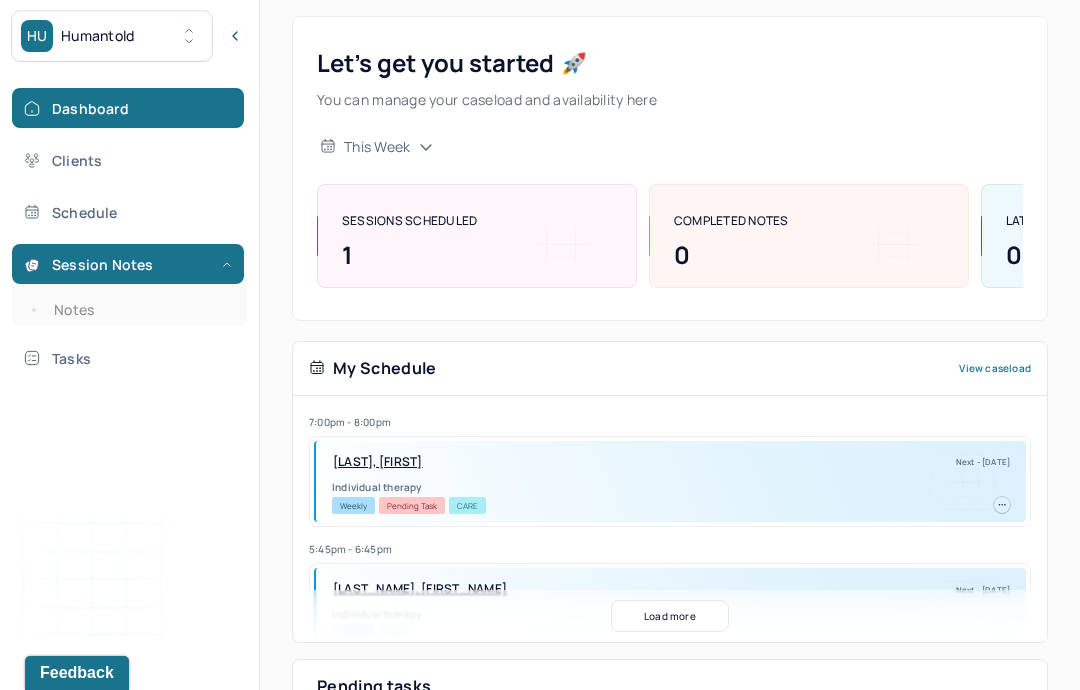 click on "Notes" at bounding box center [139, 310] 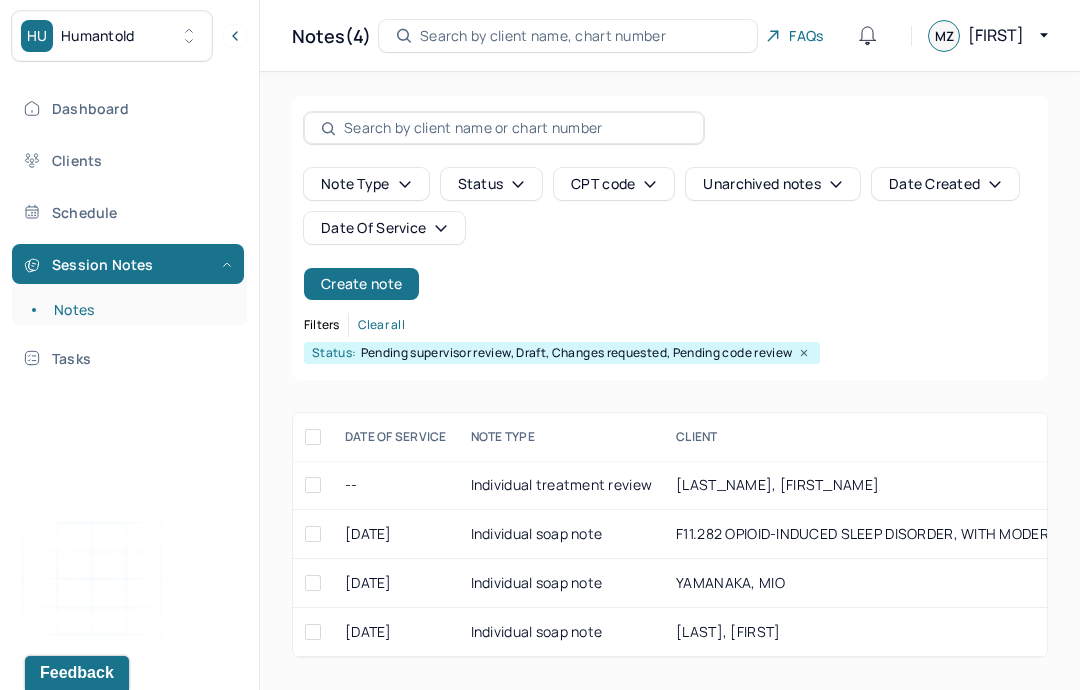 click on "Clients" at bounding box center (128, 160) 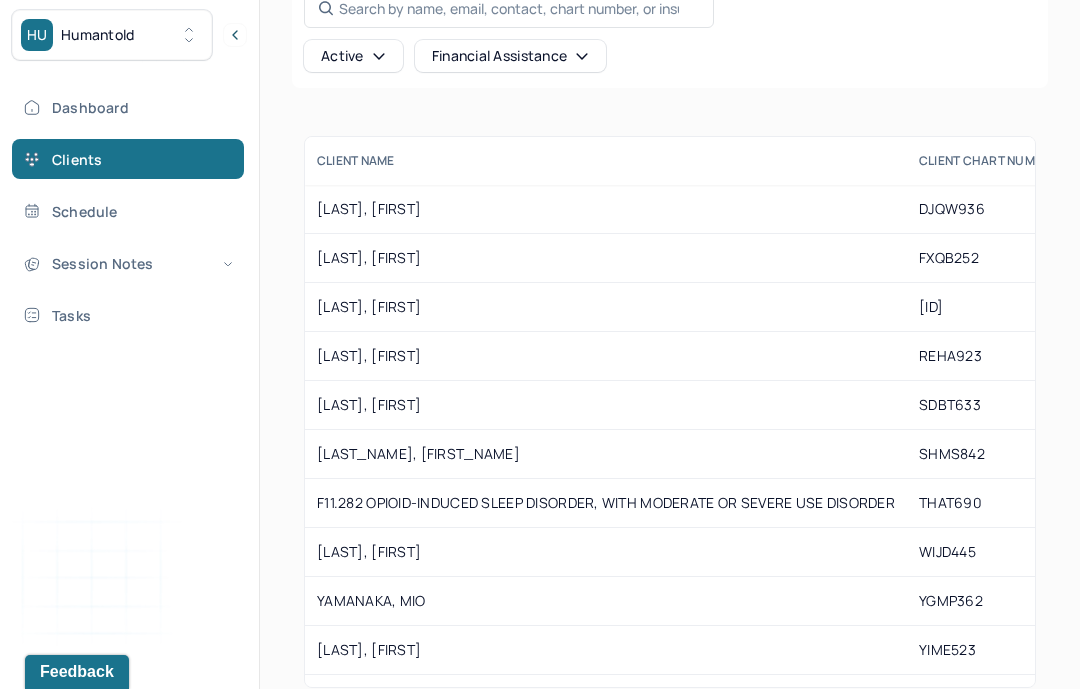 scroll, scrollTop: 0, scrollLeft: 0, axis: both 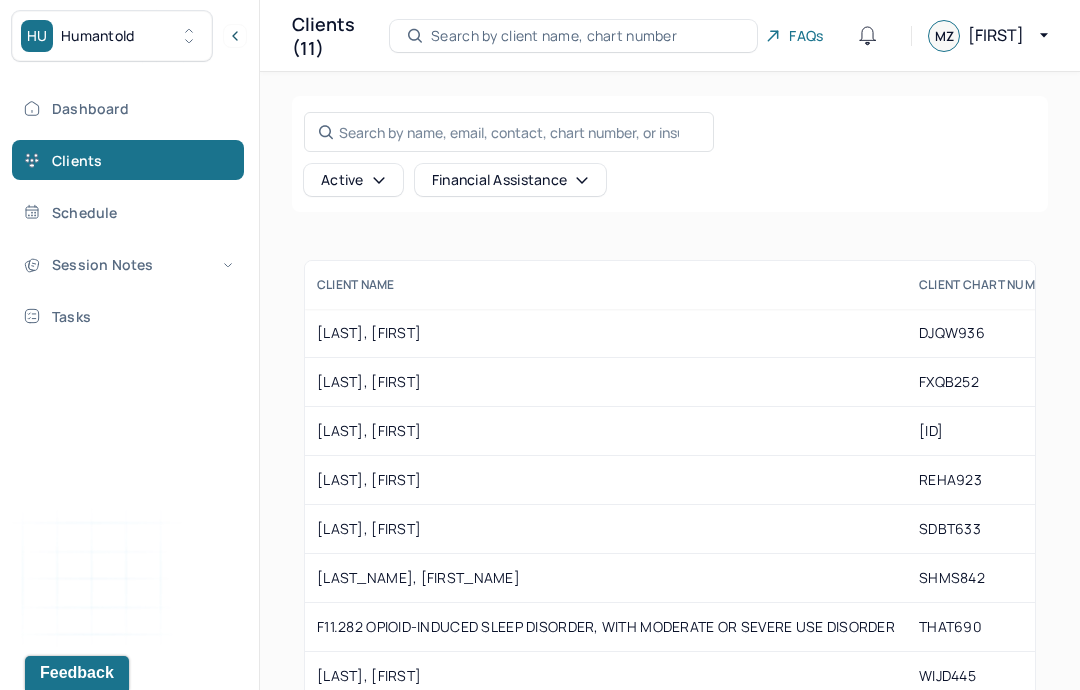 click on "Session Notes" at bounding box center [128, 264] 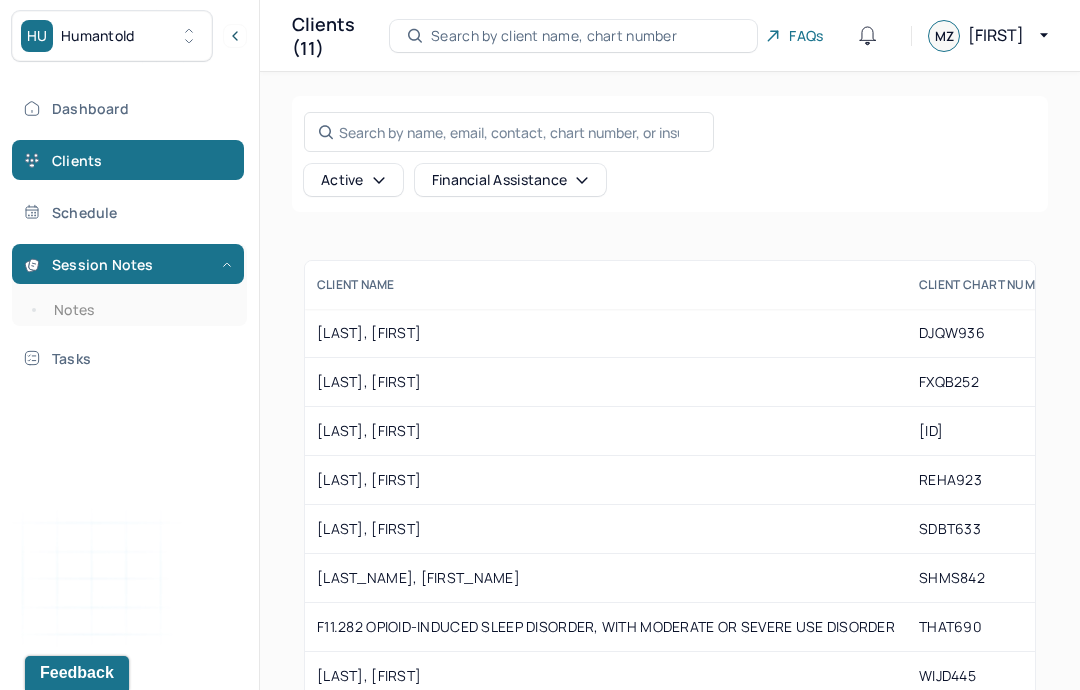 click on "Notes" at bounding box center [139, 310] 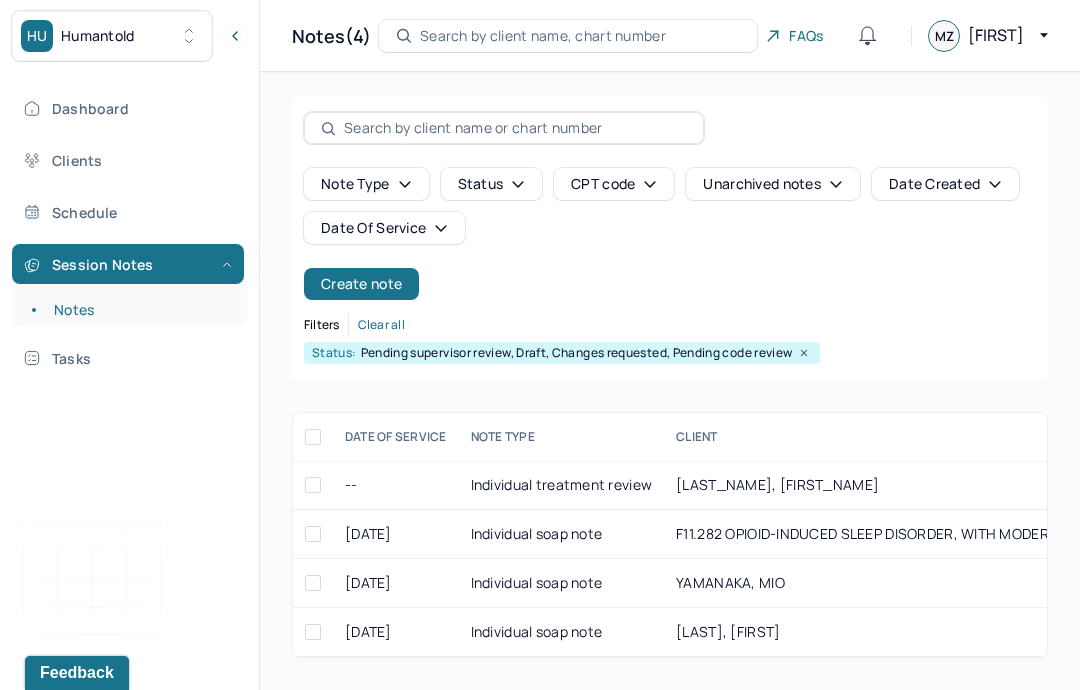 scroll, scrollTop: 80, scrollLeft: 0, axis: vertical 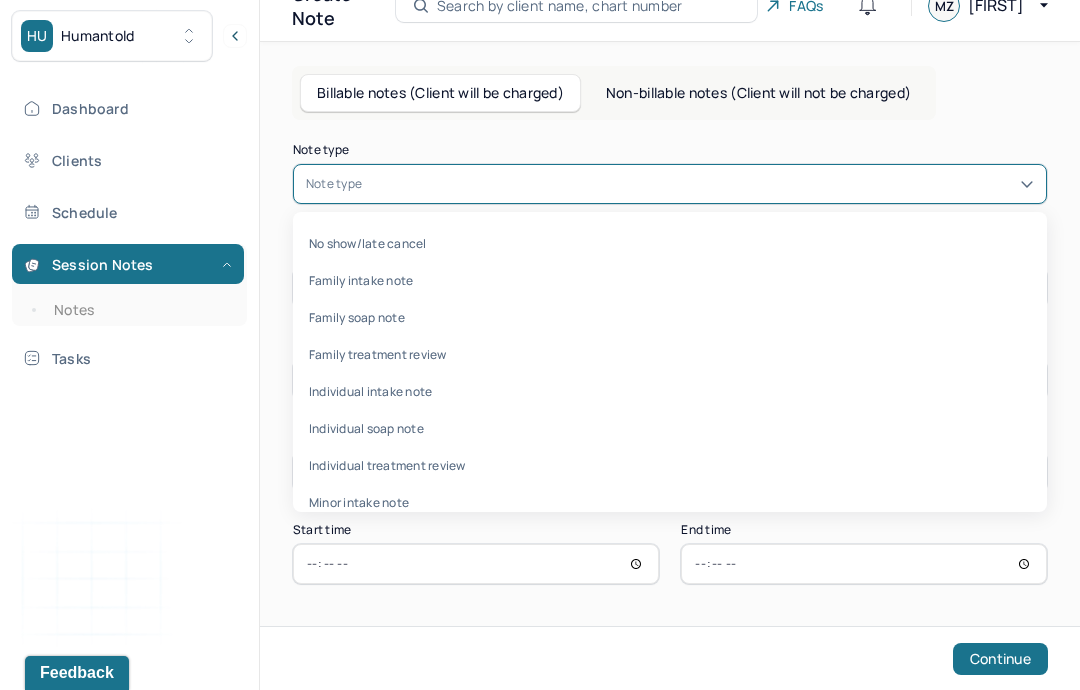 click on "Individual soap note" at bounding box center [670, 428] 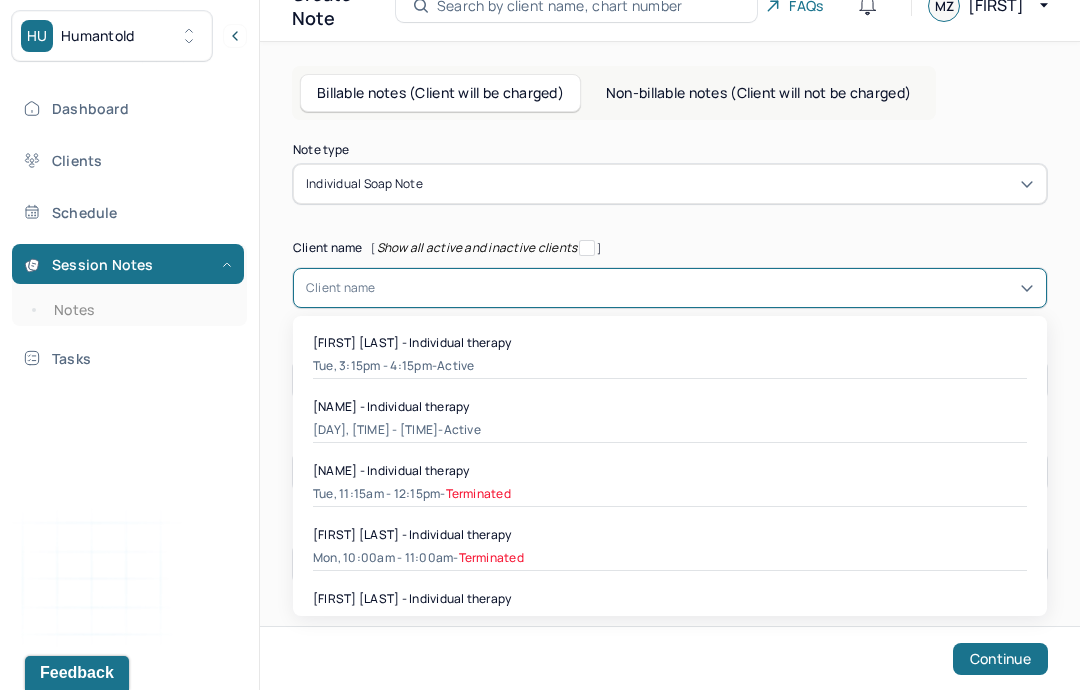 scroll, scrollTop: 532, scrollLeft: 0, axis: vertical 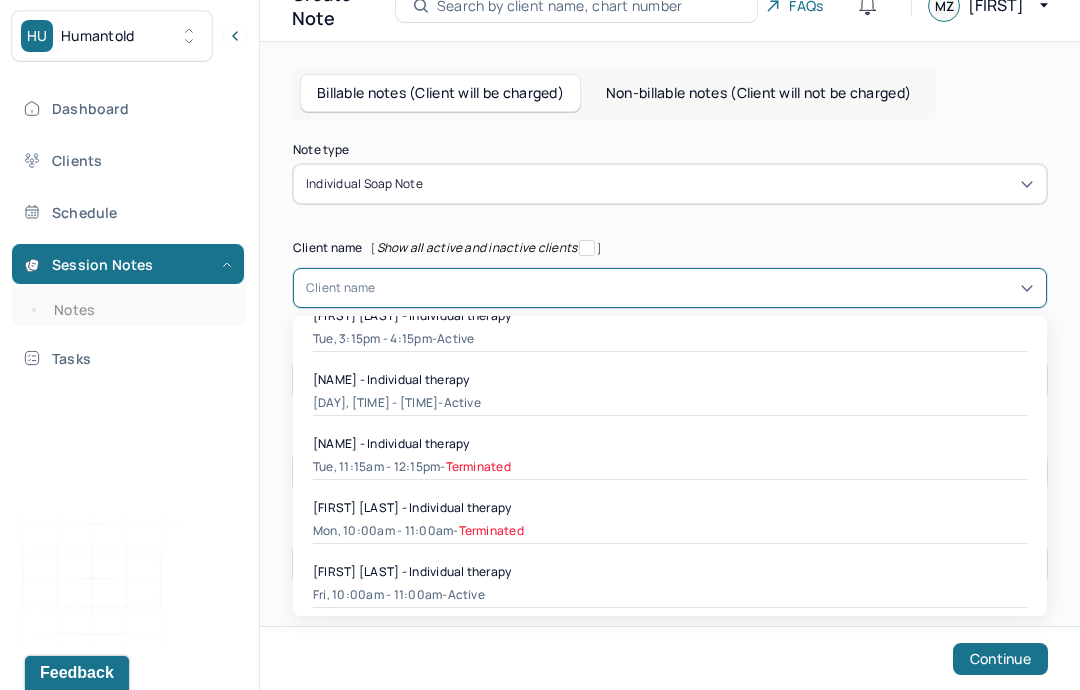 click on "[FIRST] [LAST] - Individual therapy" at bounding box center [670, 507] 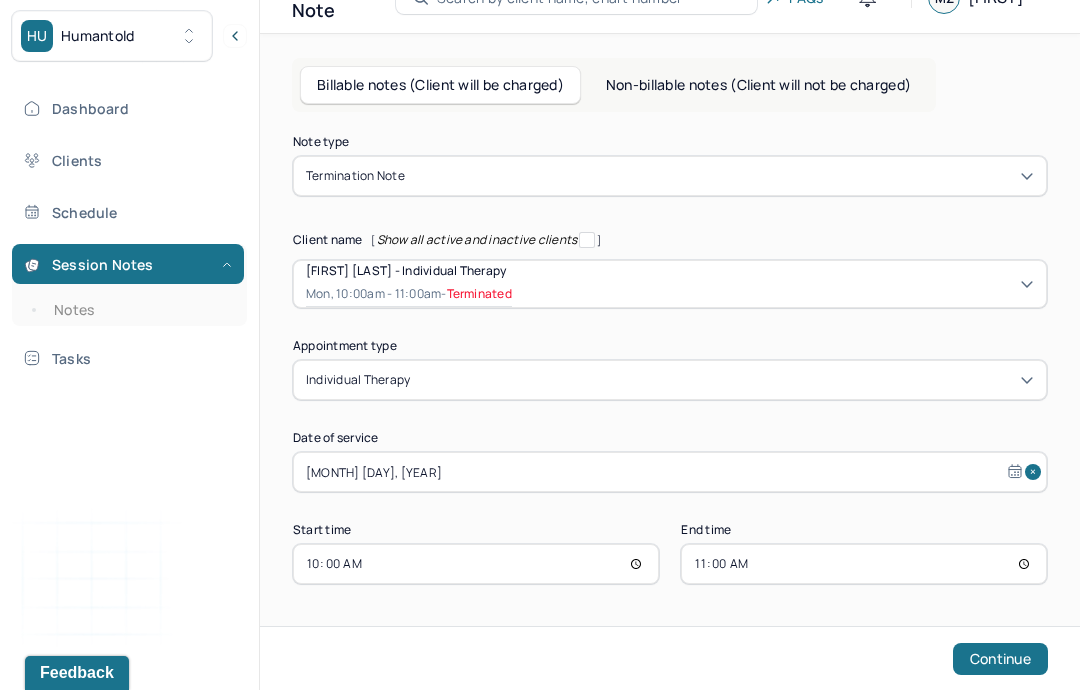 click on "Feedback" at bounding box center [77, 673] 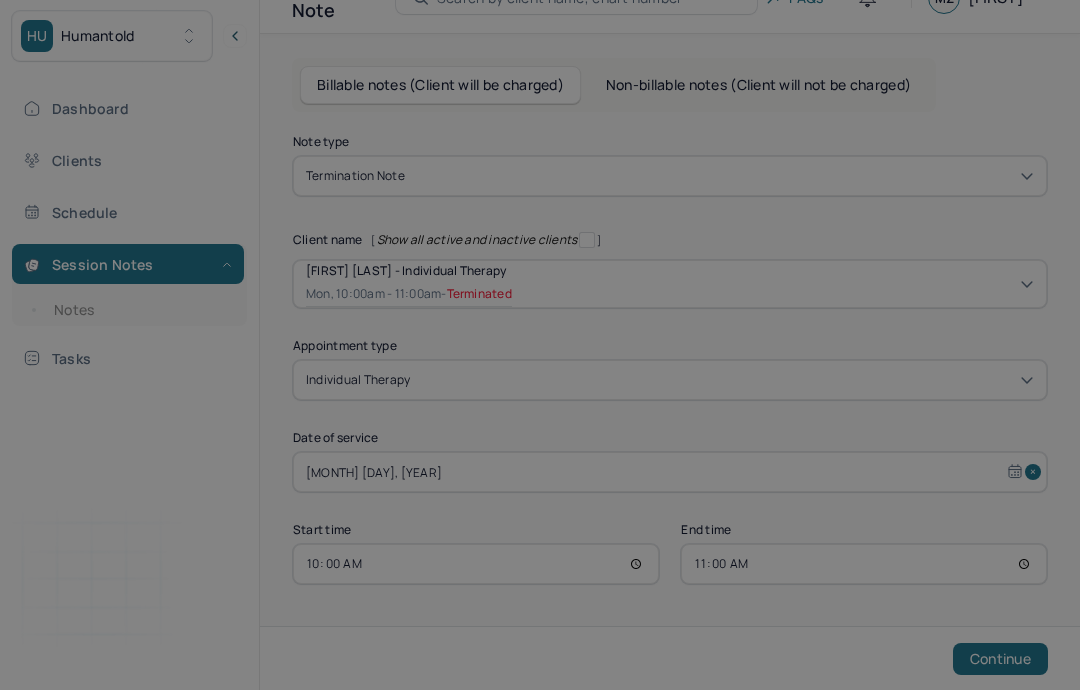 scroll, scrollTop: 0, scrollLeft: 0, axis: both 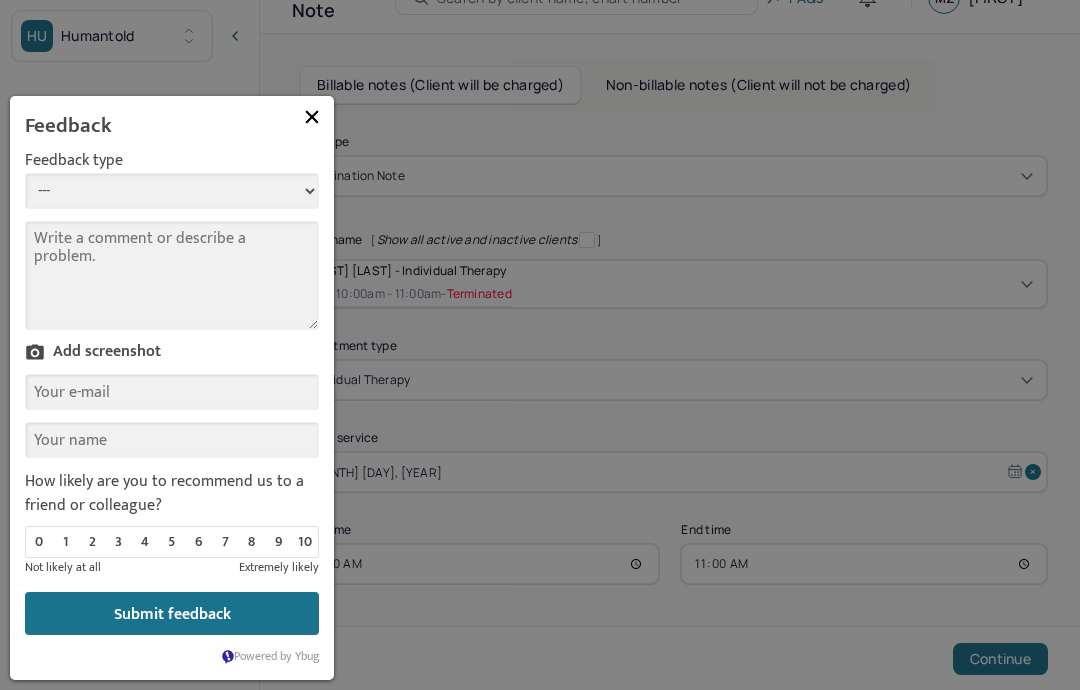 click on "Comment" at bounding box center [172, 275] 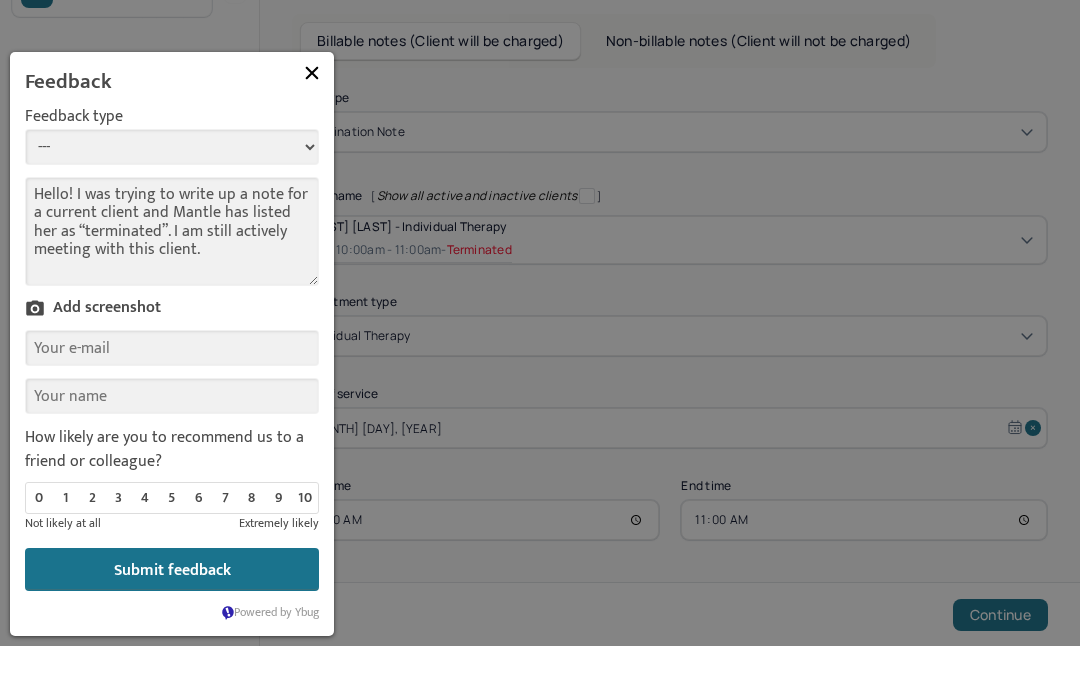 click on "Hello! I was trying to write up a note for a current client and Mantle has listed her as “terminated”. I am still actively meeting with this client." at bounding box center (172, 231) 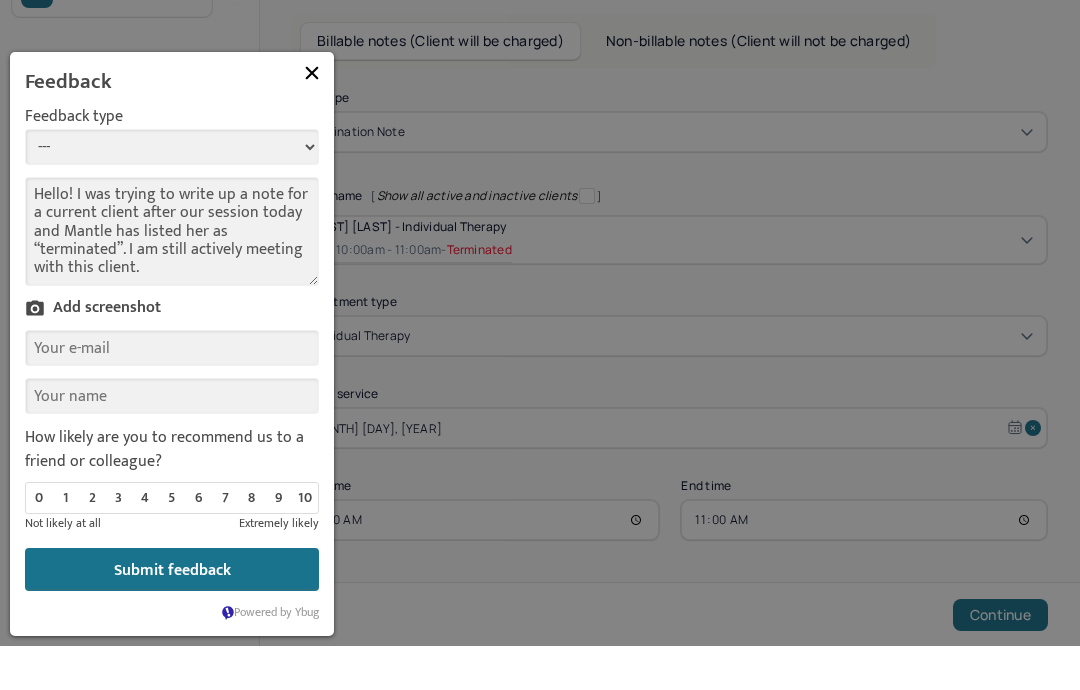 click on "Hello! I was trying to write up a note for a current client after our session today and Mantle has listed her as “terminated”. I am still actively meeting with this client." at bounding box center [172, 231] 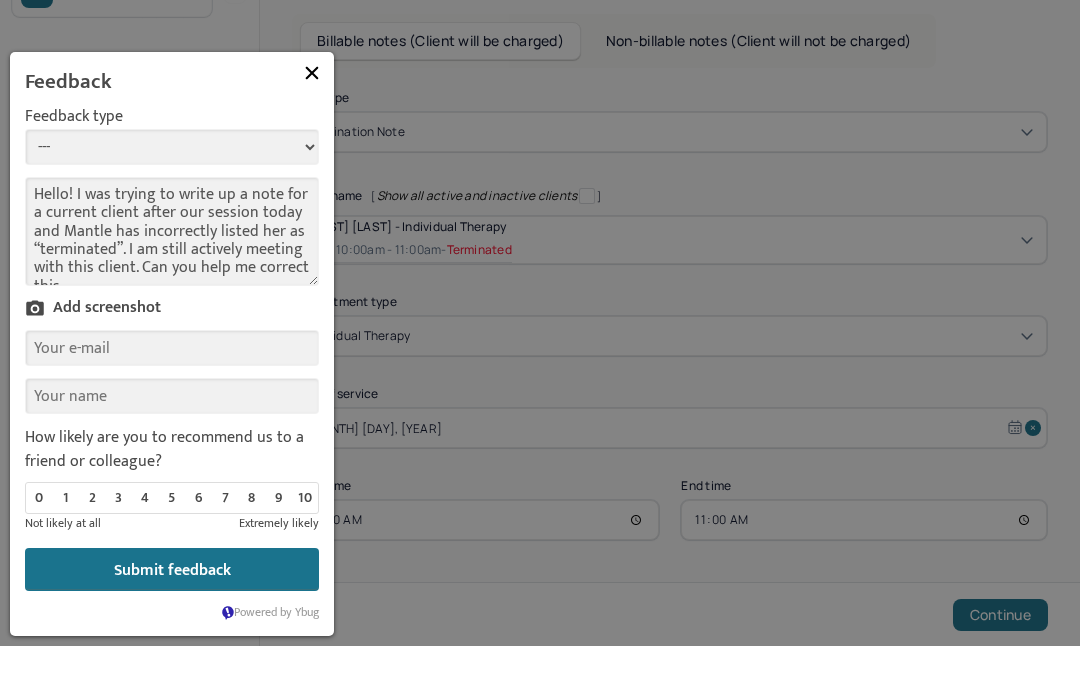 scroll, scrollTop: 14, scrollLeft: 0, axis: vertical 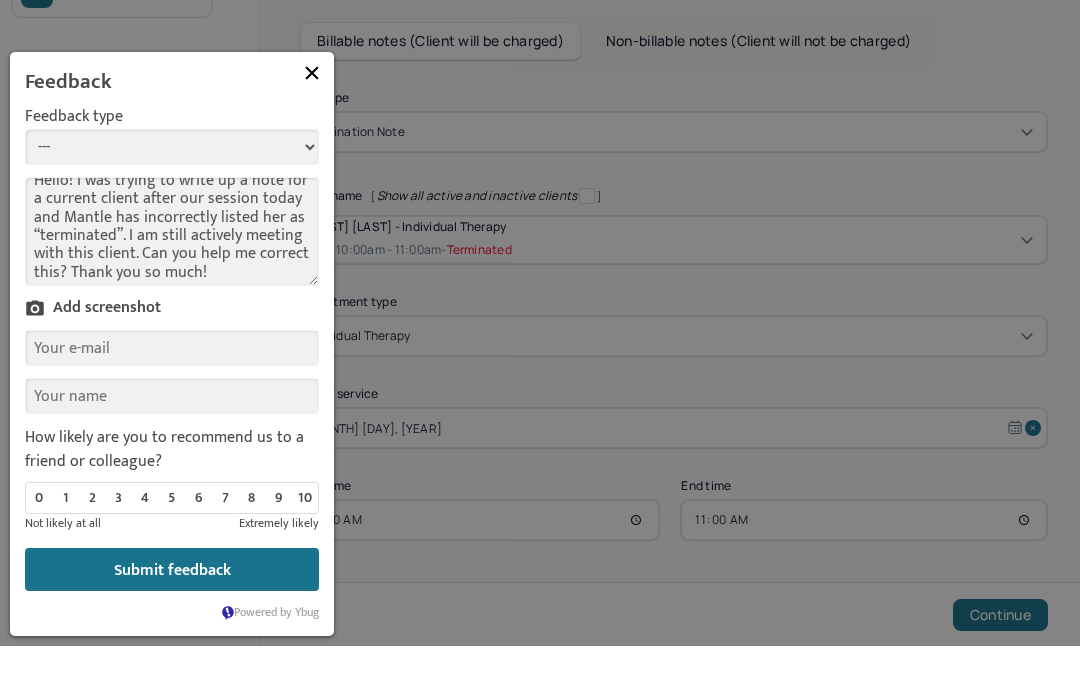 click on "Hello! I was trying to write up a note for a current client after our session today and Mantle has incorrectly listed her as “terminated”. I am still actively meeting with this client. Can you help me correct this? Thank you so much!" at bounding box center [172, 231] 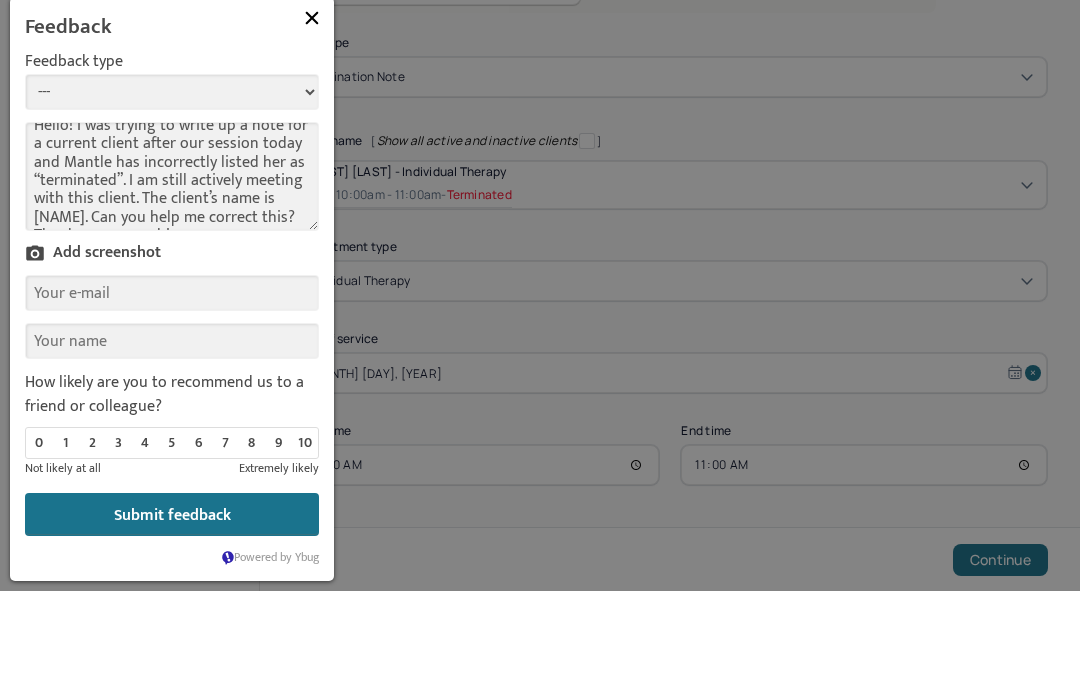 type on "Hello! I was trying to write up a note for a current client after our session today and Mantle has incorrectly listed her as “terminated”. I am still actively meeting with this client. The client’s name is [NAME]. Can you help me correct this? Thank you so much!" 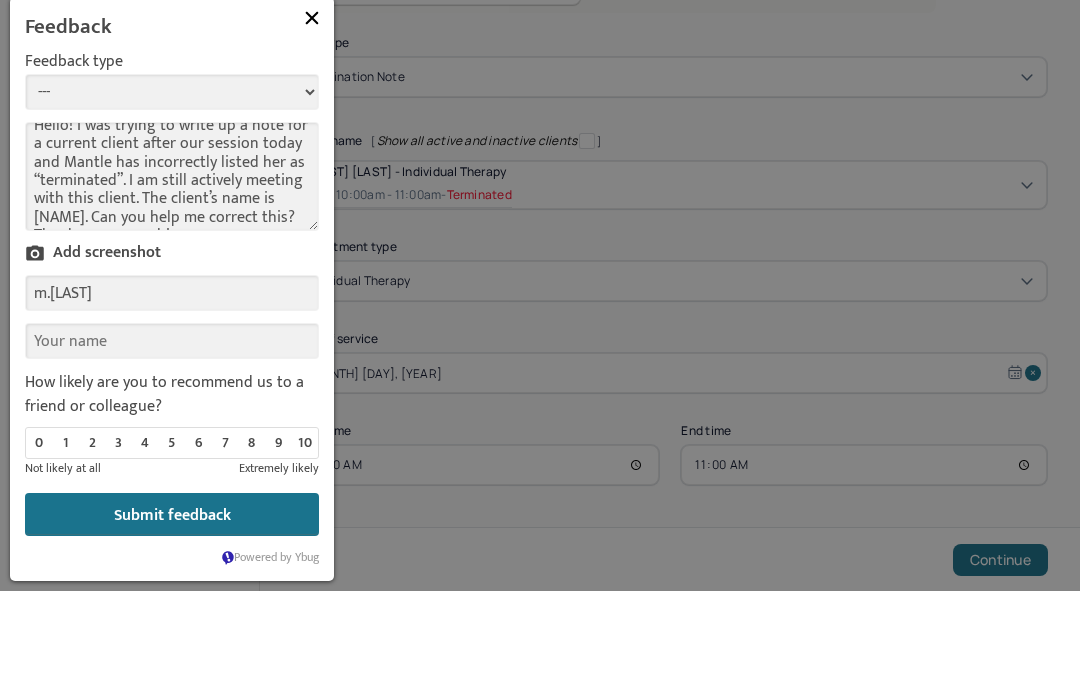 type on "[EMAIL]" 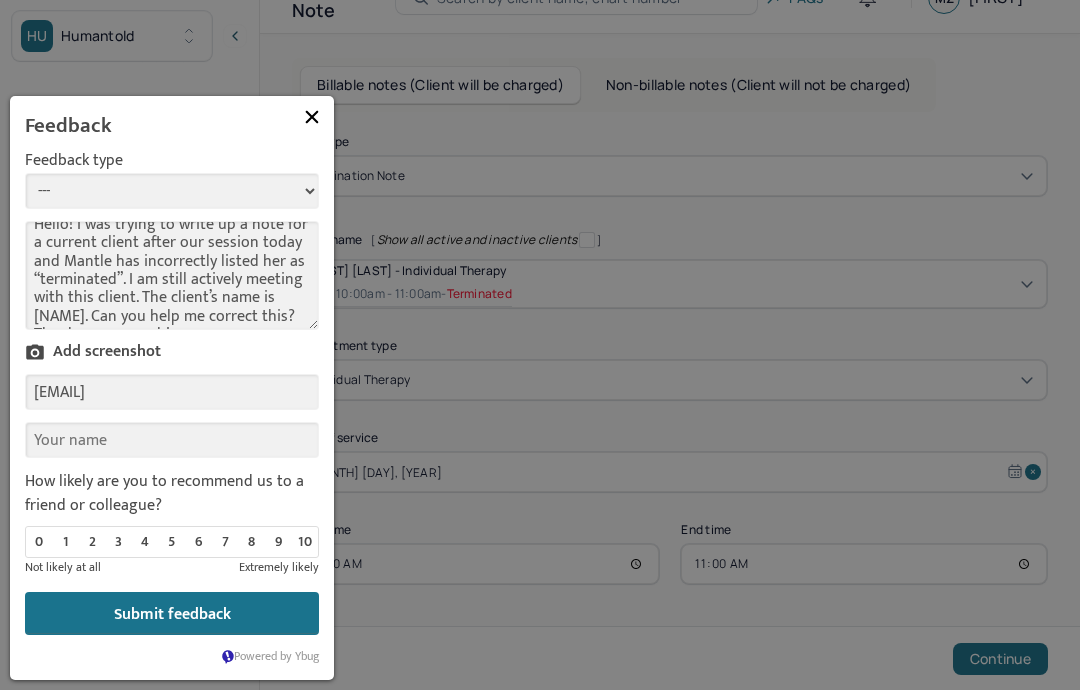 click on "Your name" at bounding box center [172, 440] 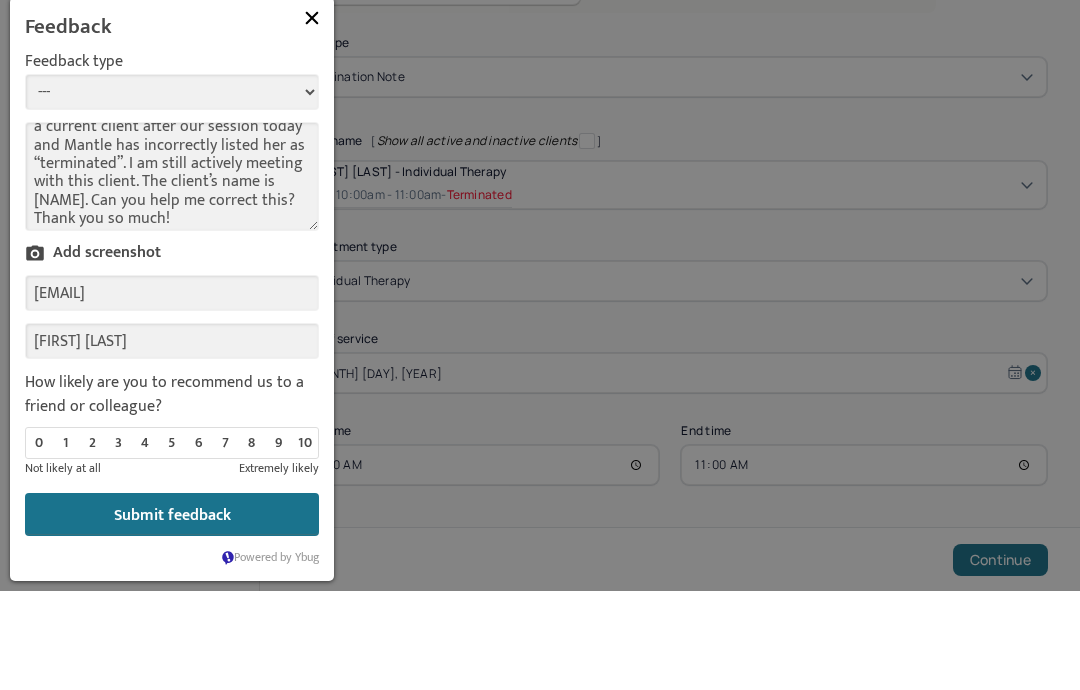 scroll, scrollTop: 33, scrollLeft: 0, axis: vertical 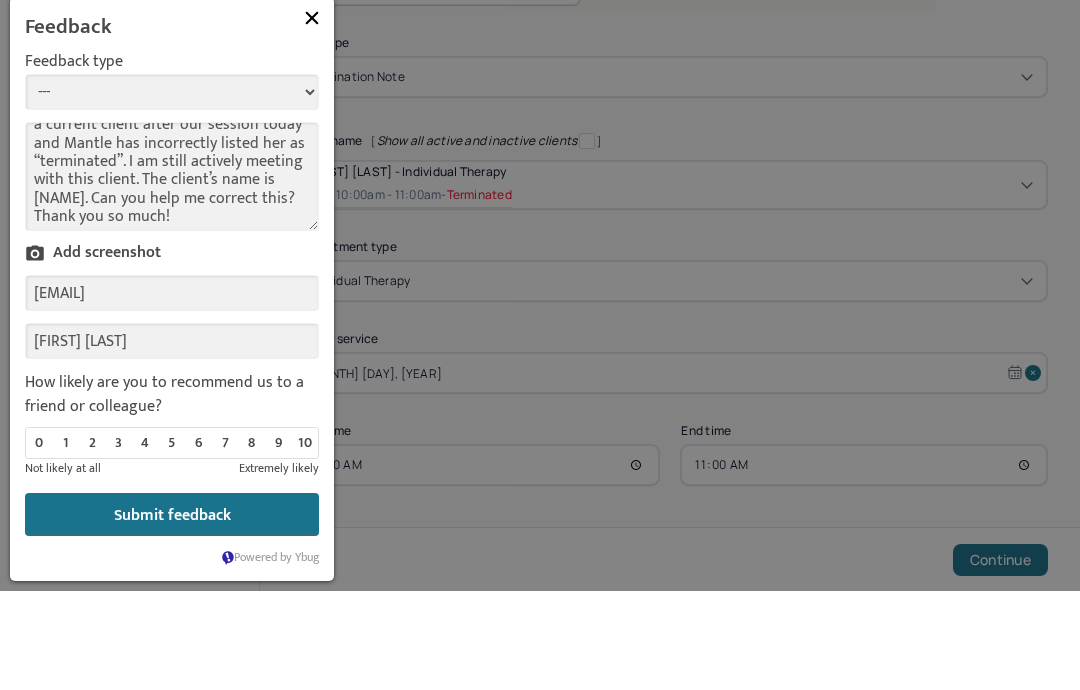 type on "[FIRST] [LAST]" 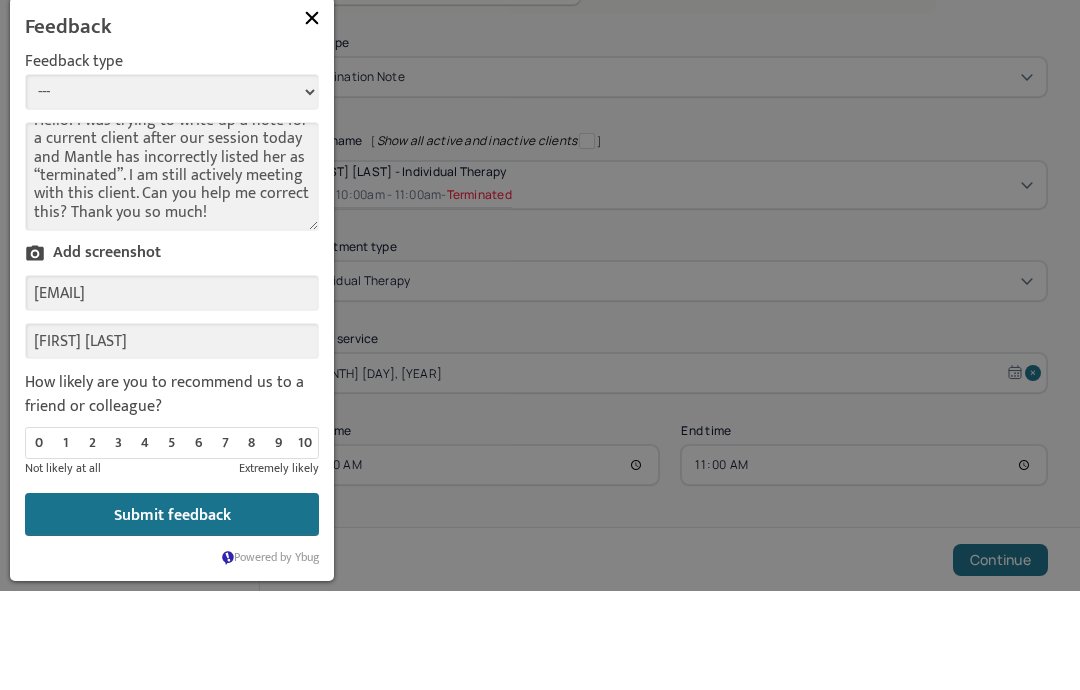 scroll, scrollTop: 16, scrollLeft: 0, axis: vertical 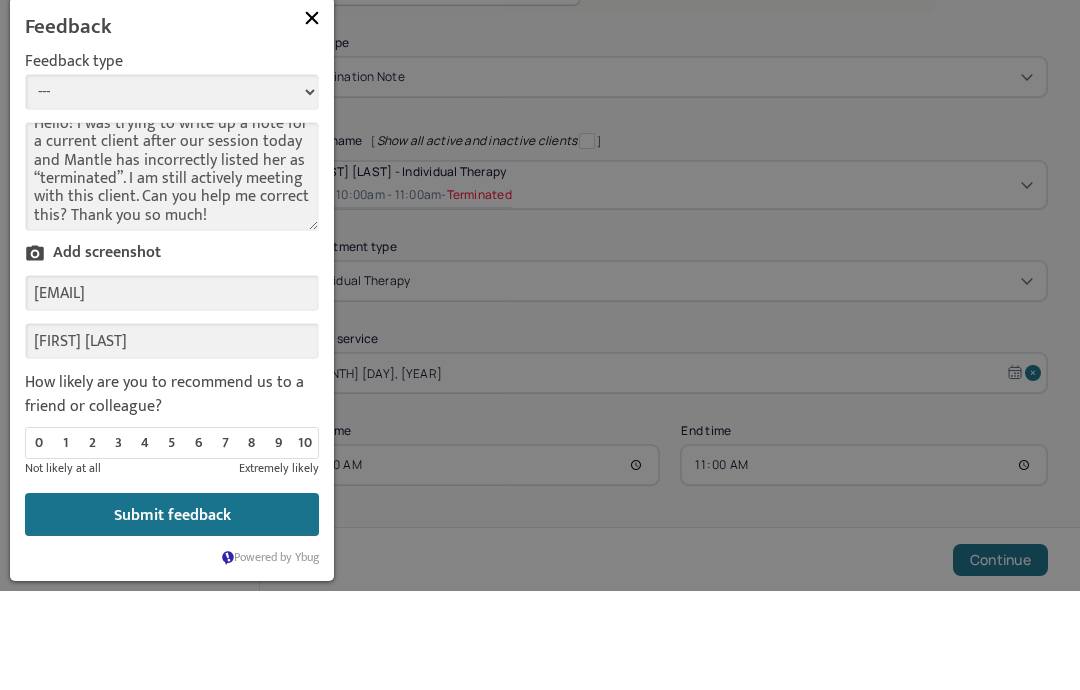 click on "Hello! I was trying to write up a note for a current client after our session today and Mantle has incorrectly listed her as “terminated”. I am still actively meeting with this client. Can you help me correct this? Thank you so much!" at bounding box center [172, 176] 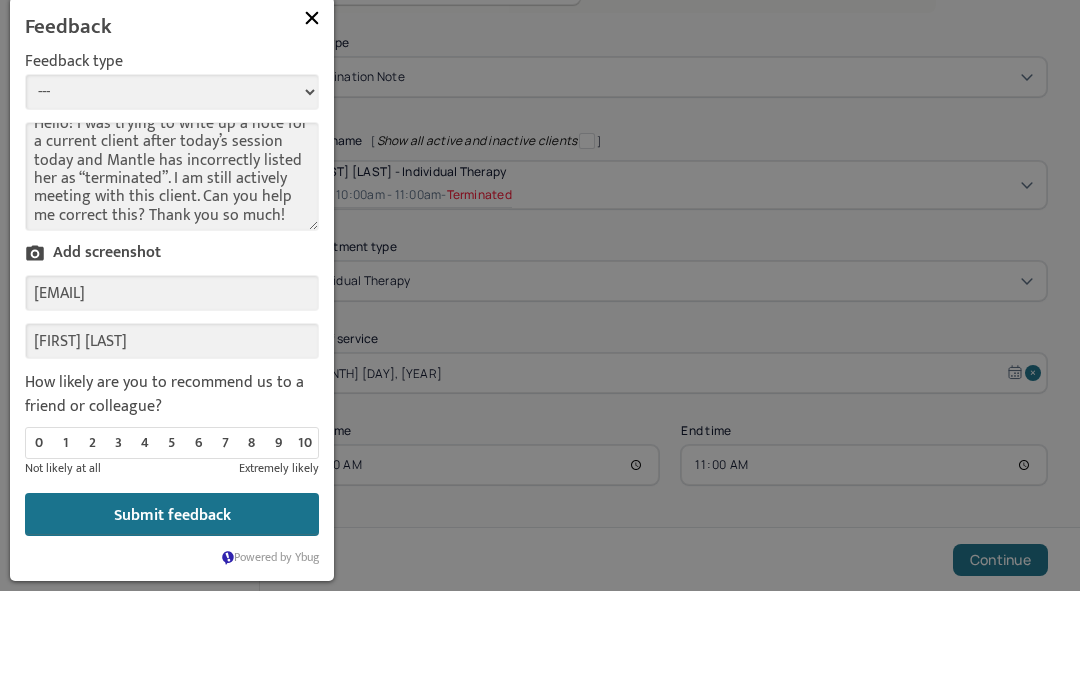 click on "Hello! I was trying to write up a note for a current client after today’s session today and Mantle has incorrectly listed her as “terminated”. I am still actively meeting with this client. Can you help me correct this? Thank you so much!" at bounding box center (172, 176) 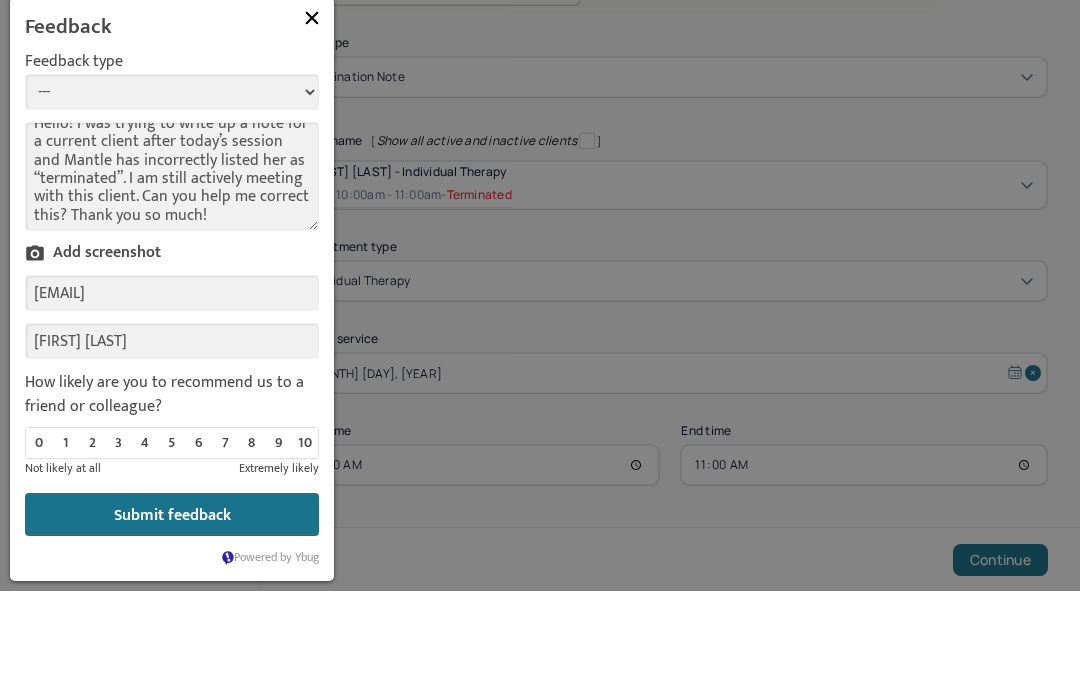 type on "Hello! I was trying to write up a note for a current client after today’s session and Mantle has incorrectly listed her as “terminated”. I am still actively meeting with this client. Can you help me correct this? Thank you so much!" 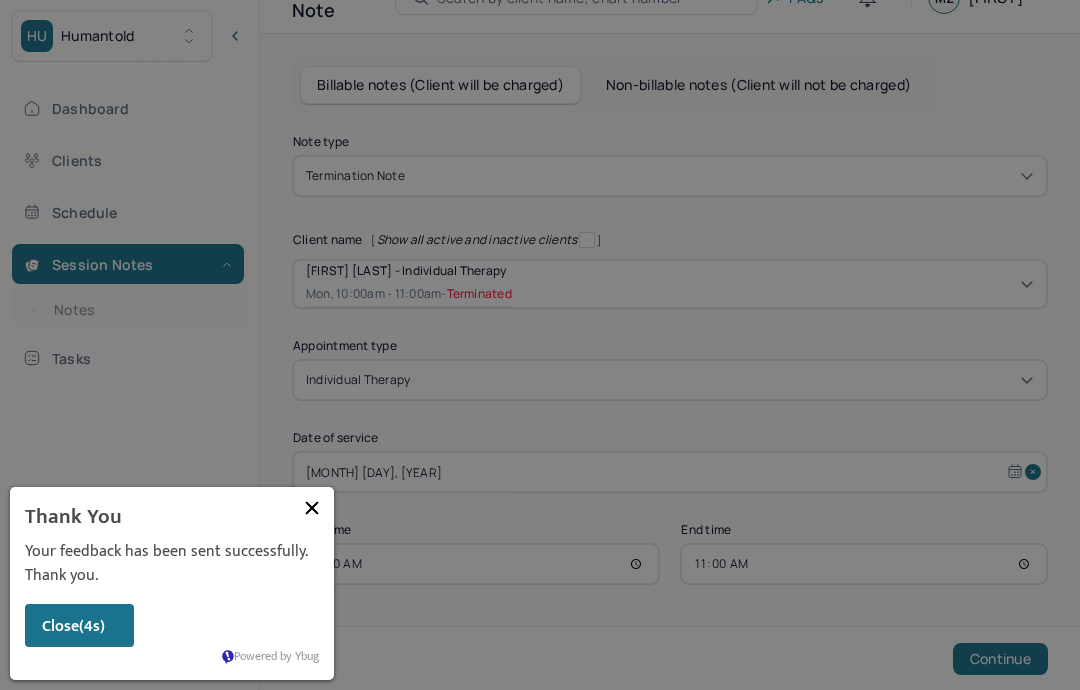 click on "Close  (4s)" at bounding box center (79, 625) 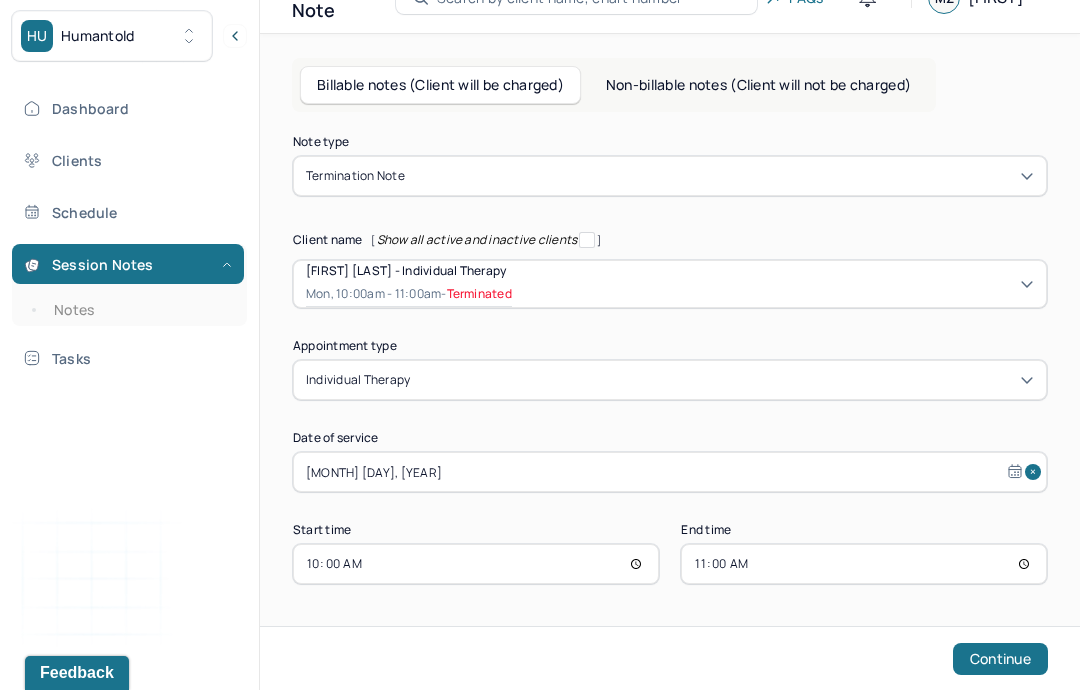 click on "Notes" at bounding box center [139, 310] 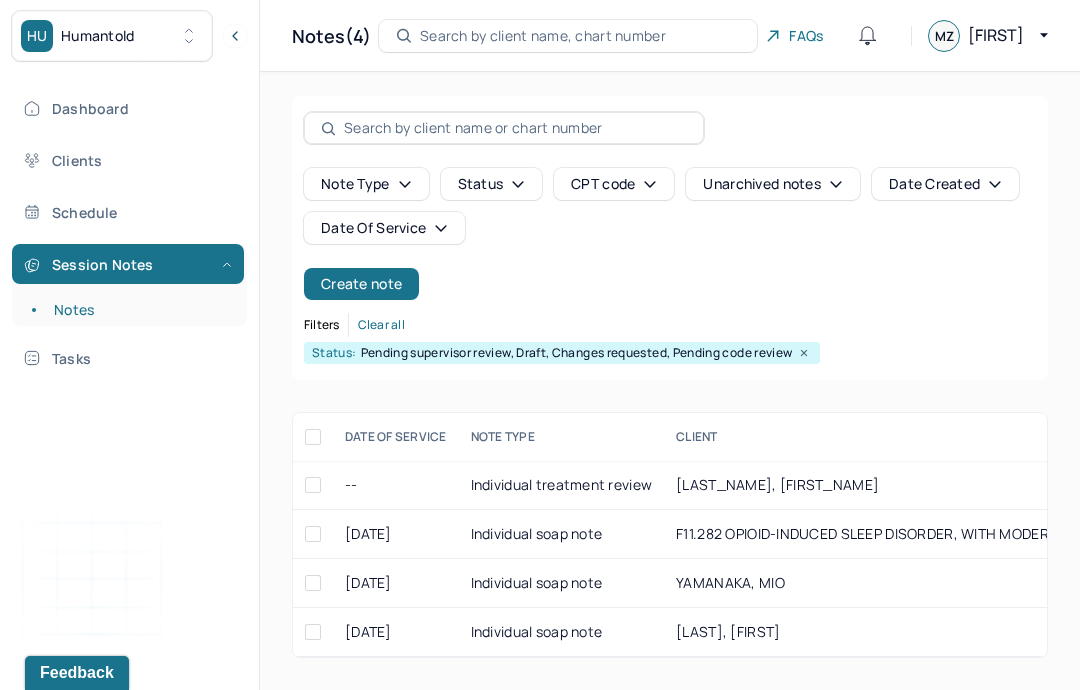 click on "Clients" at bounding box center [128, 160] 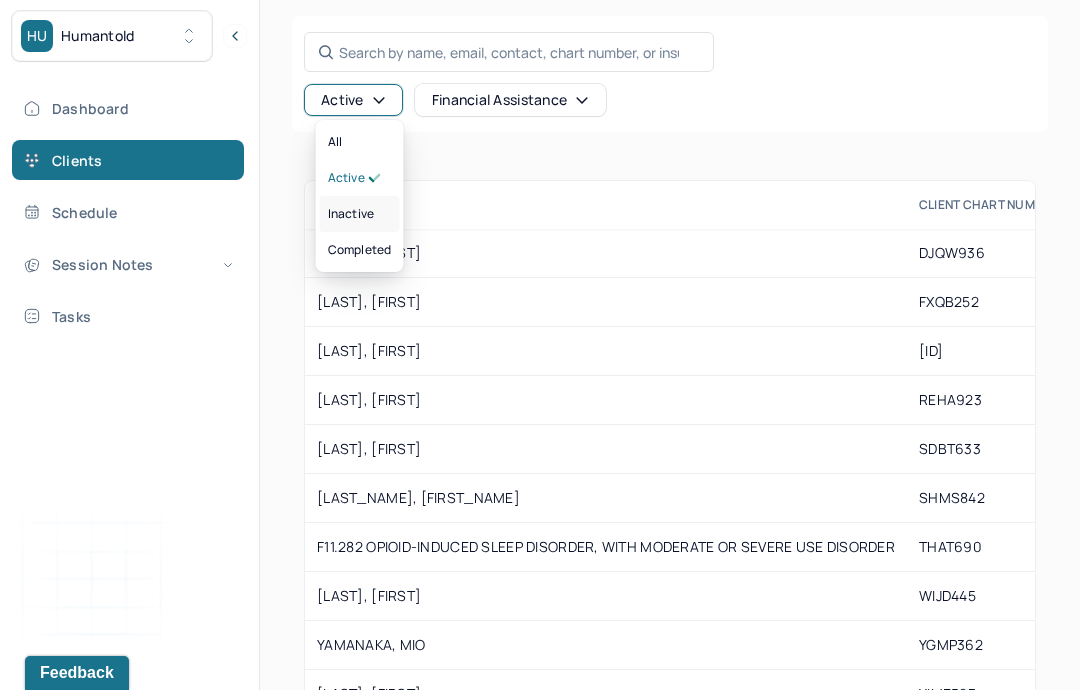 click on "inactive" at bounding box center (360, 214) 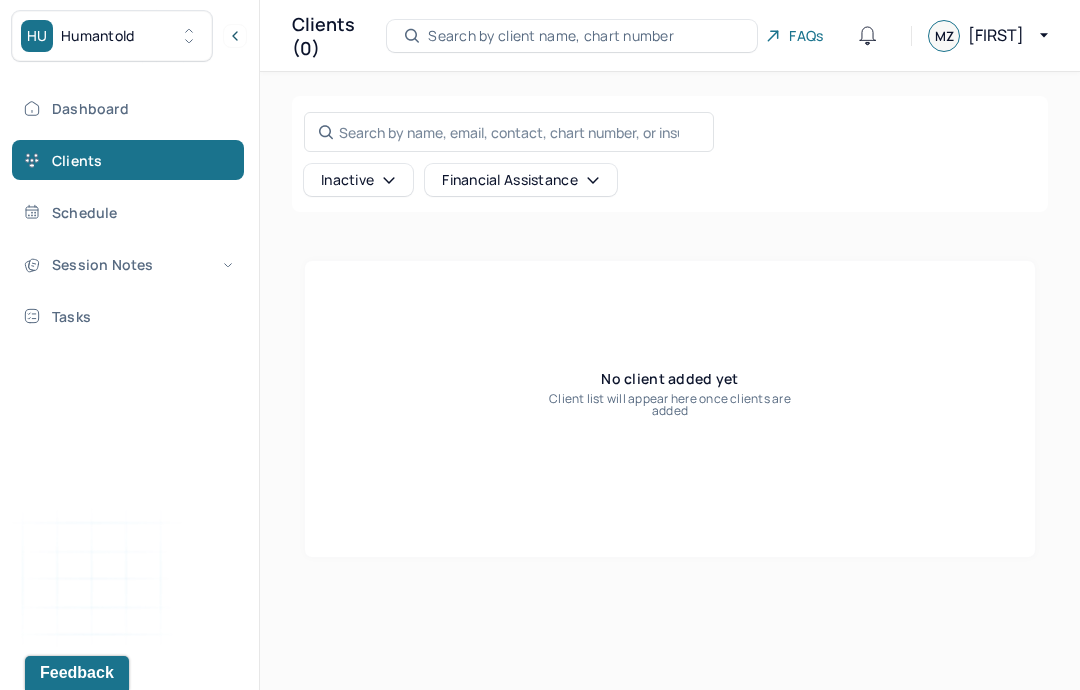 click on "Clients (0)   Search by client name, chart number     FAQs     MZ [FIRST] Search by name, email, contact, chart number, or insurance id...   Inactive     Financial assistance   No client added yet Client list will appear here once clients are added" at bounding box center [670, 345] 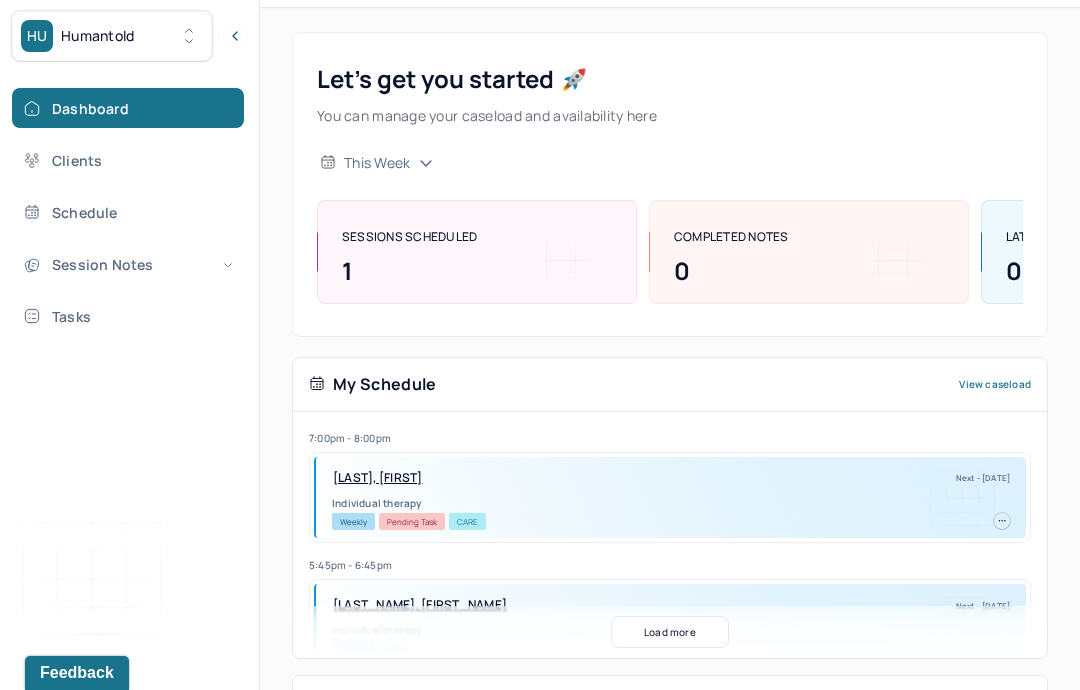 click on "Load more" at bounding box center [670, 632] 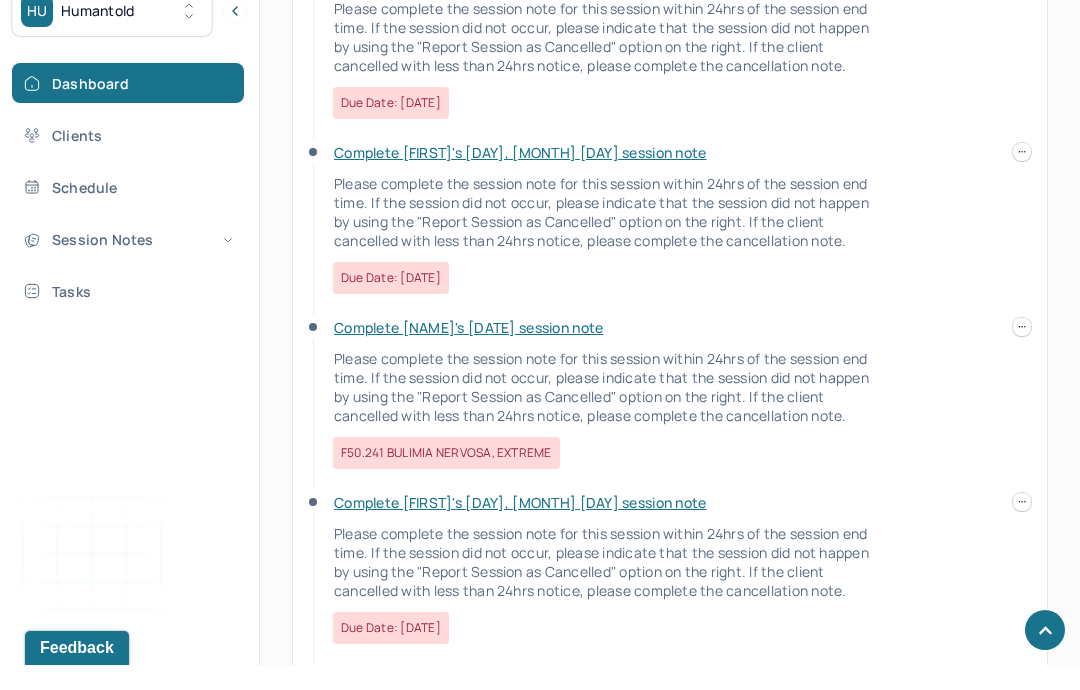 scroll, scrollTop: 2520, scrollLeft: 0, axis: vertical 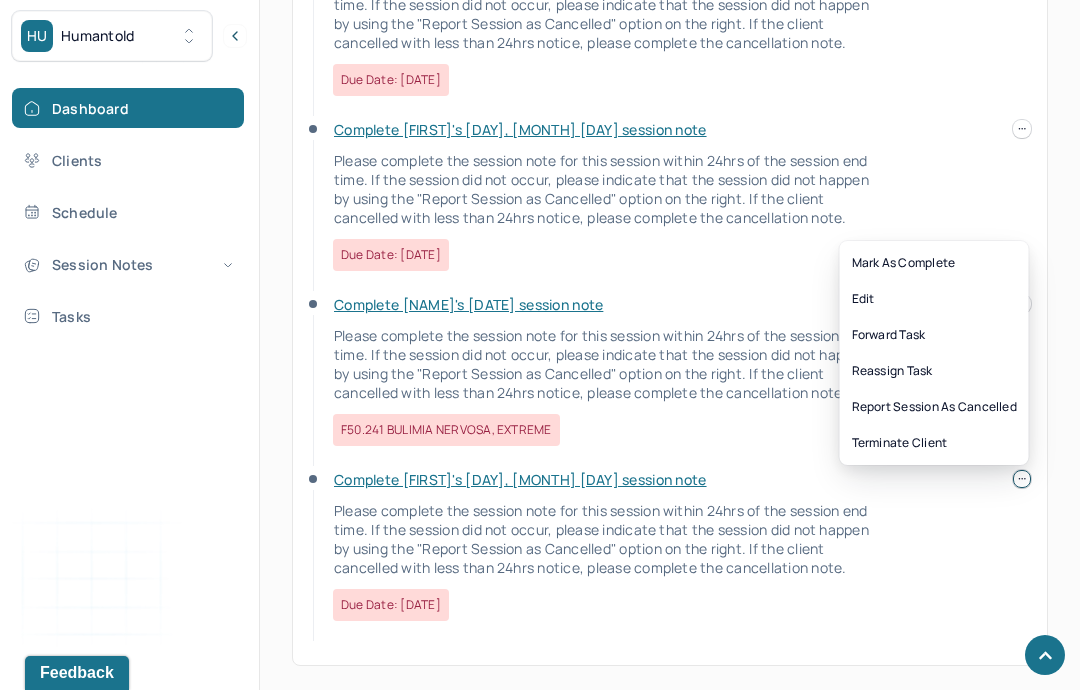 click on "Please complete the session note for this session within 24hrs of the session end time. If the session did not occur, please indicate that the session did not happen by using the "Report Session as Cancelled" option on the right. If the client cancelled with less than 24hrs notice, please complete the cancellation note." at bounding box center [603, 539] 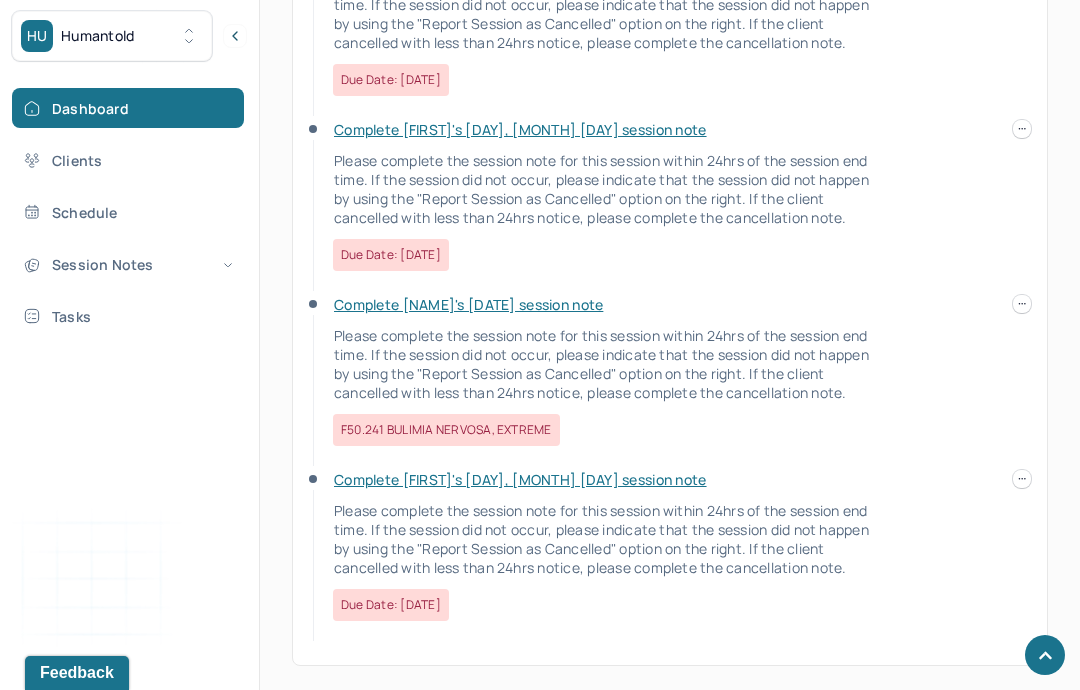 click on "Complete [FIRST]'s [DAY], [MONTH] [DAY] session note" at bounding box center [520, 479] 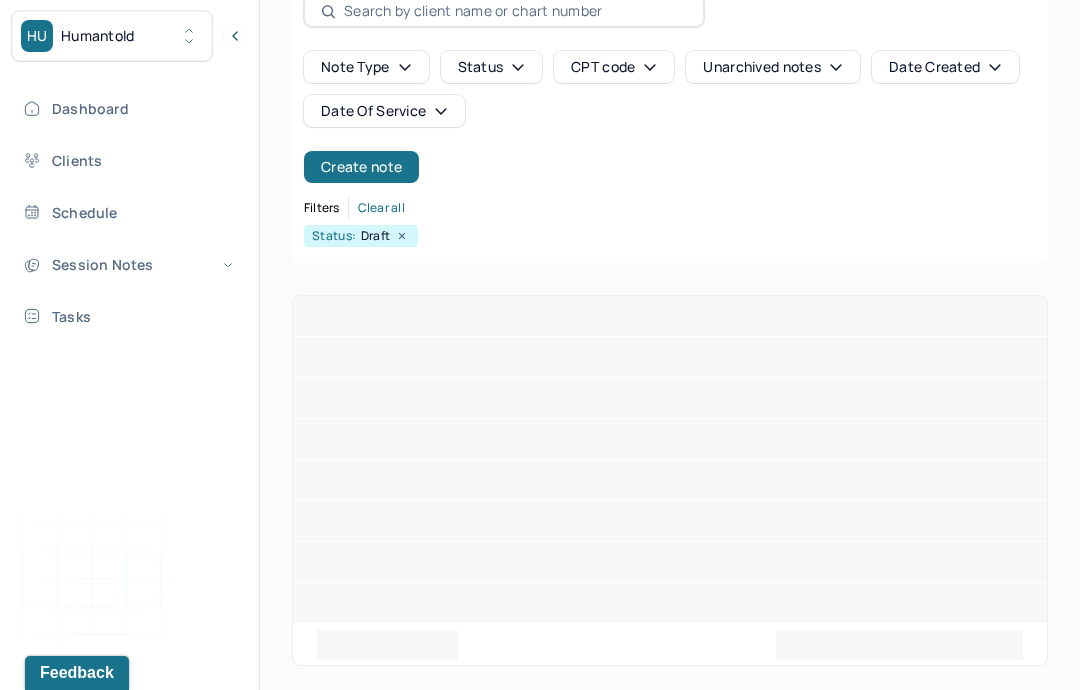 scroll, scrollTop: 80, scrollLeft: 0, axis: vertical 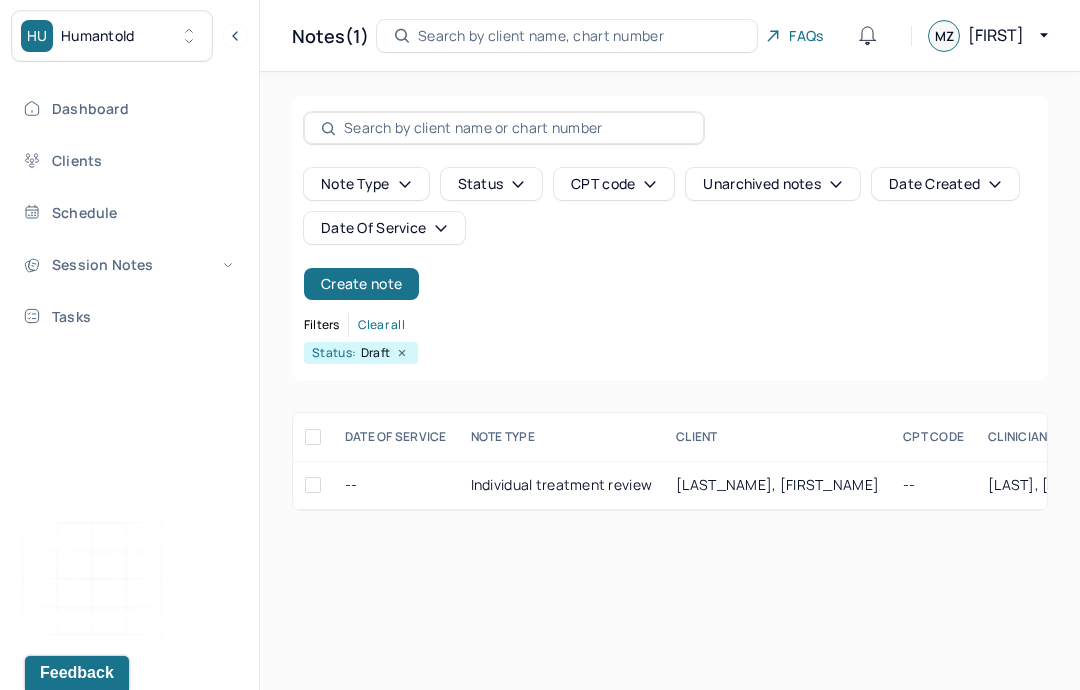 click on "Create note" at bounding box center (361, 284) 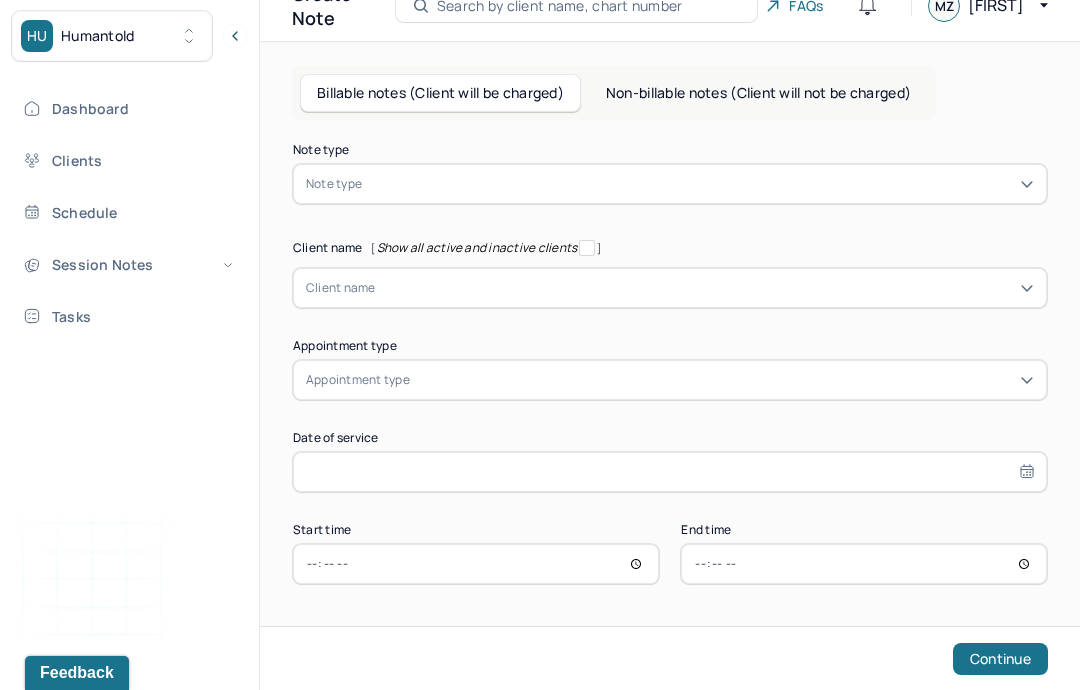 click on "Note type Note type" at bounding box center [670, 174] 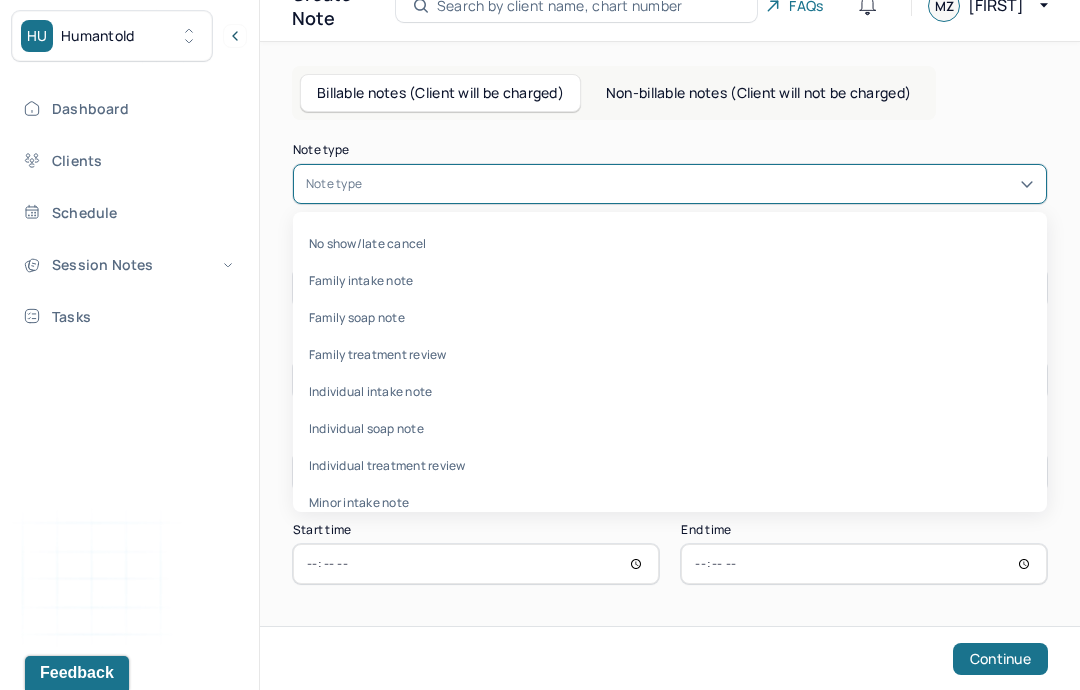 click on "Individual soap note" at bounding box center (670, 428) 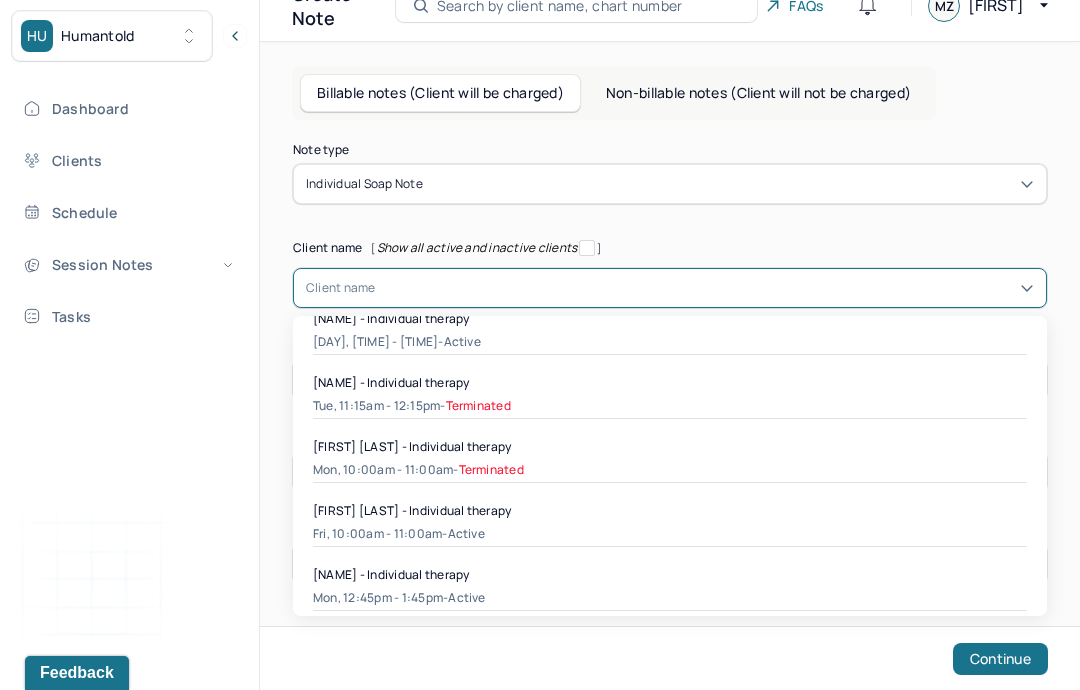scroll, scrollTop: 606, scrollLeft: 0, axis: vertical 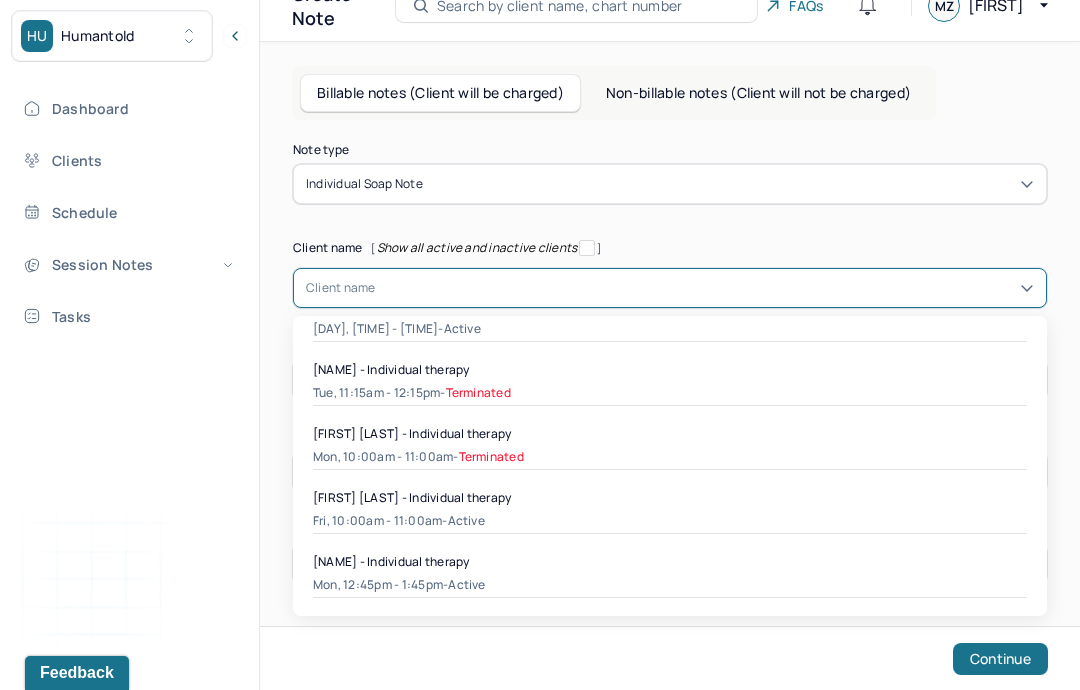 click on "[FIRST] [LAST] - Individual therapy" at bounding box center (670, 433) 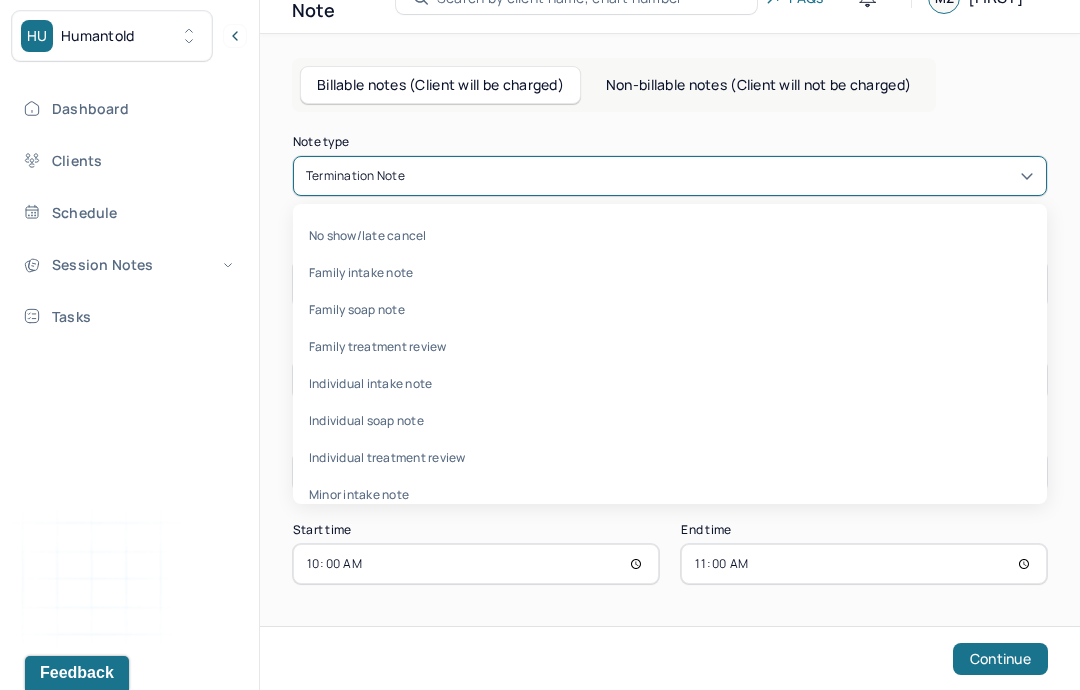 scroll, scrollTop: 90, scrollLeft: 0, axis: vertical 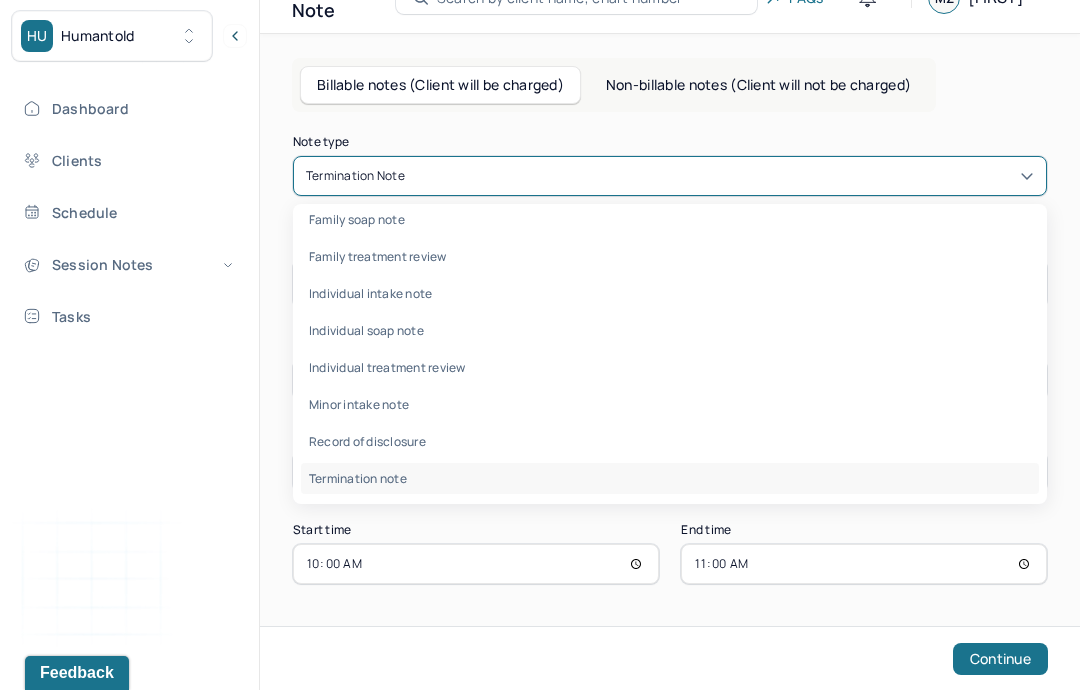 click on "Individual soap note" at bounding box center [670, 330] 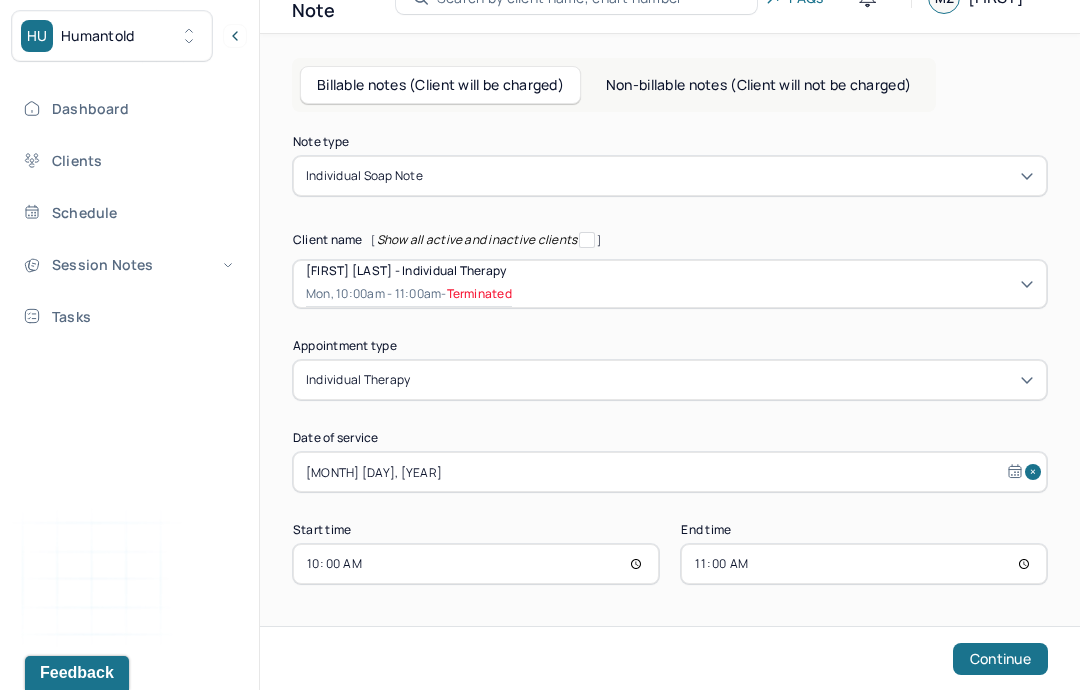 click on "Continue" at bounding box center (1000, 659) 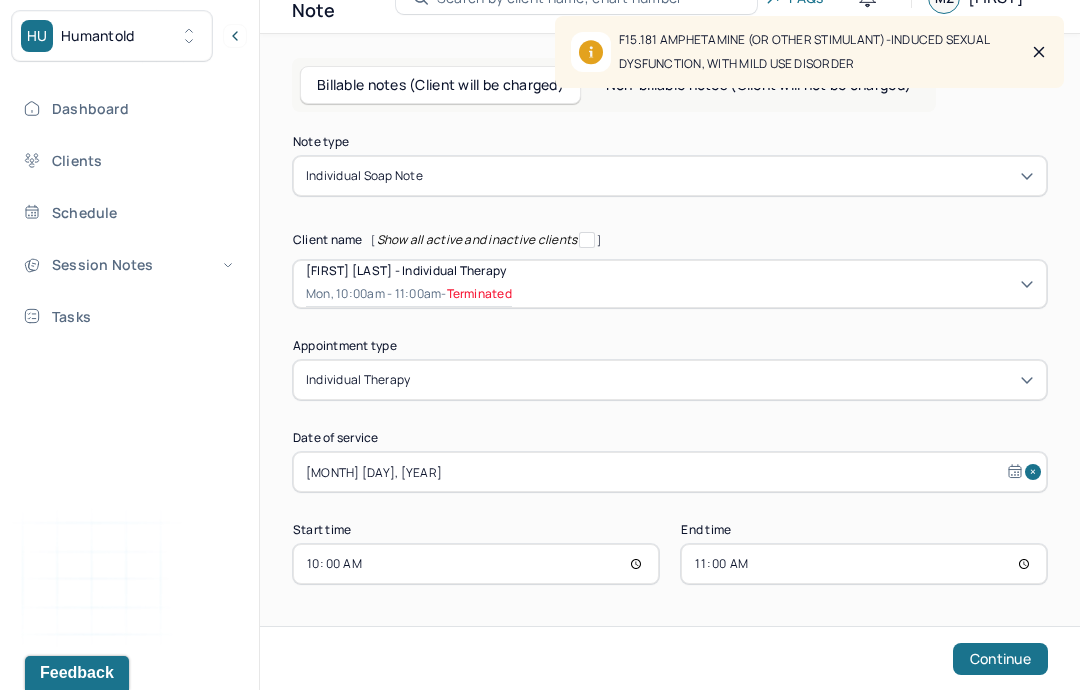 click on "Continue" at bounding box center [1000, 659] 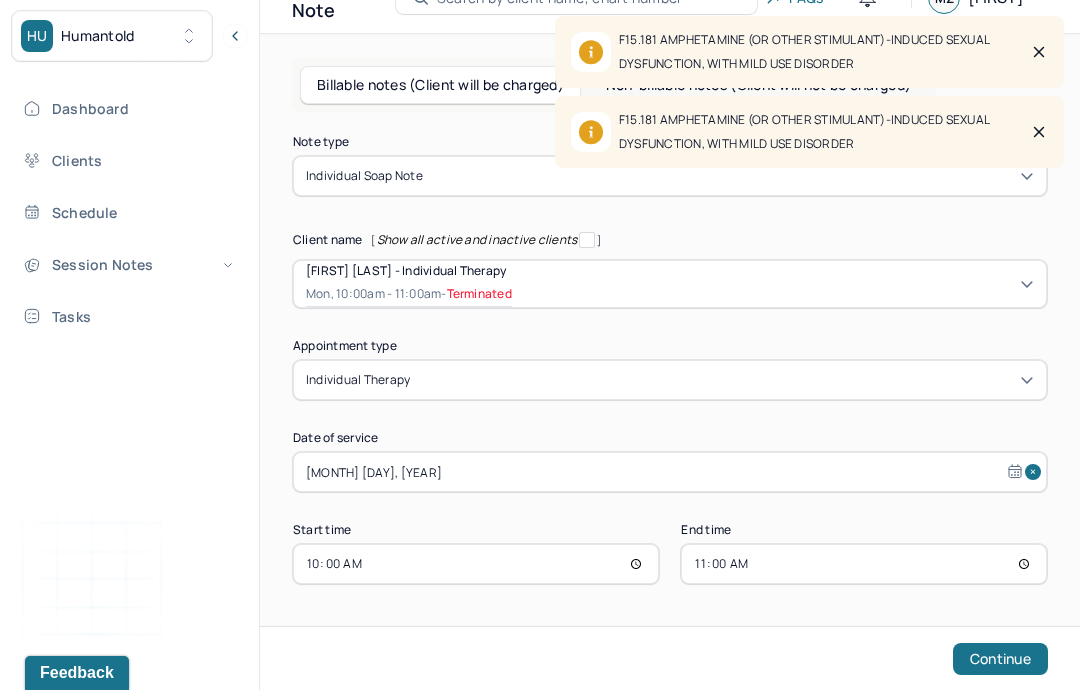 click on "Continue" at bounding box center [1000, 659] 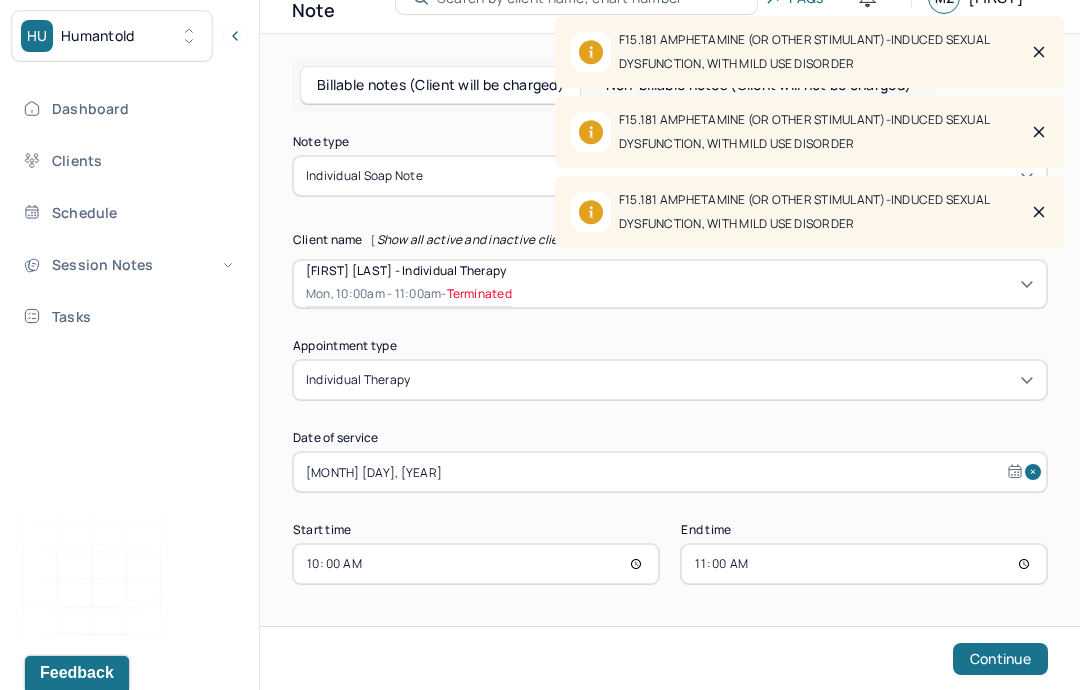 click on "Continue" at bounding box center [670, 658] 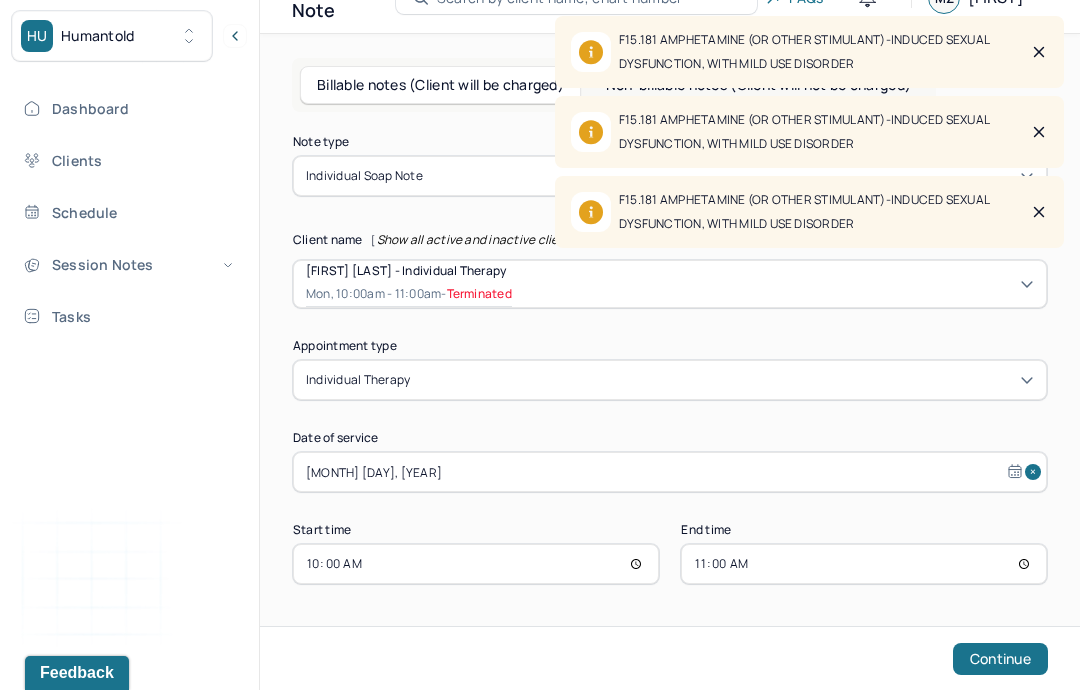 click on "Dashboard" at bounding box center [128, 108] 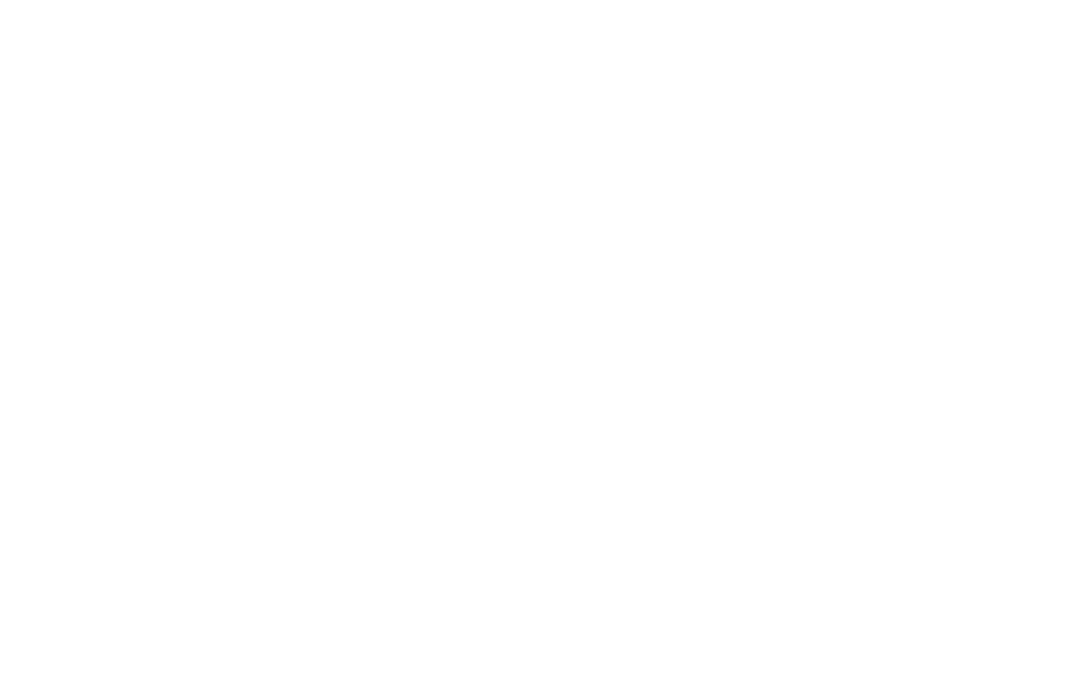 scroll, scrollTop: 0, scrollLeft: 0, axis: both 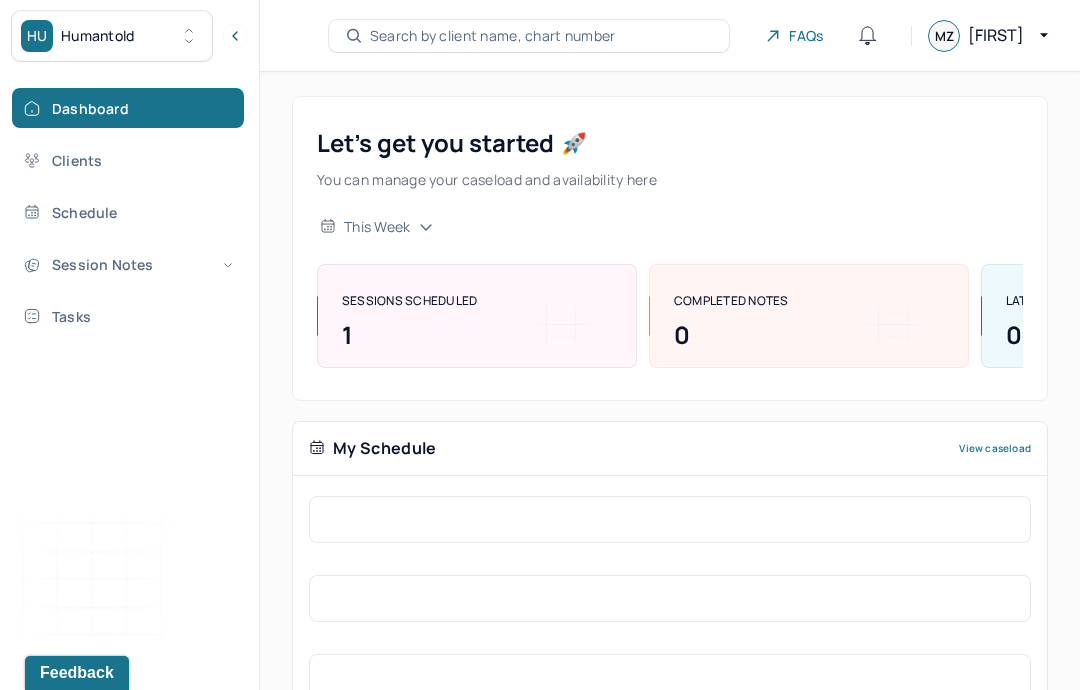 click on "Session Notes" at bounding box center [128, 264] 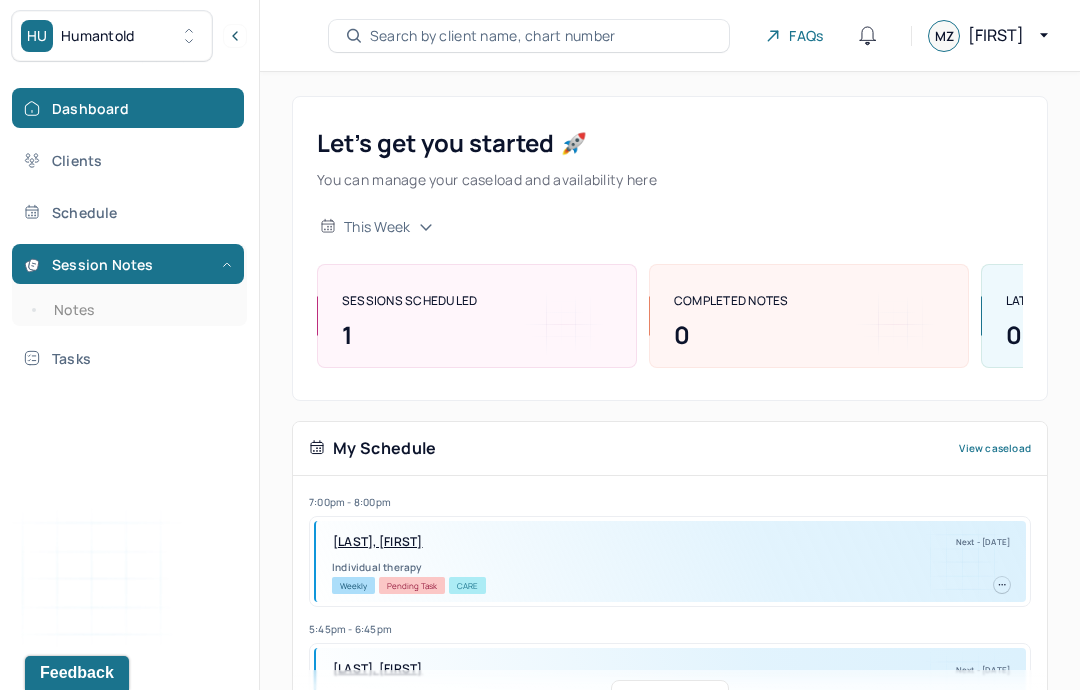 click on "Notes" at bounding box center (139, 310) 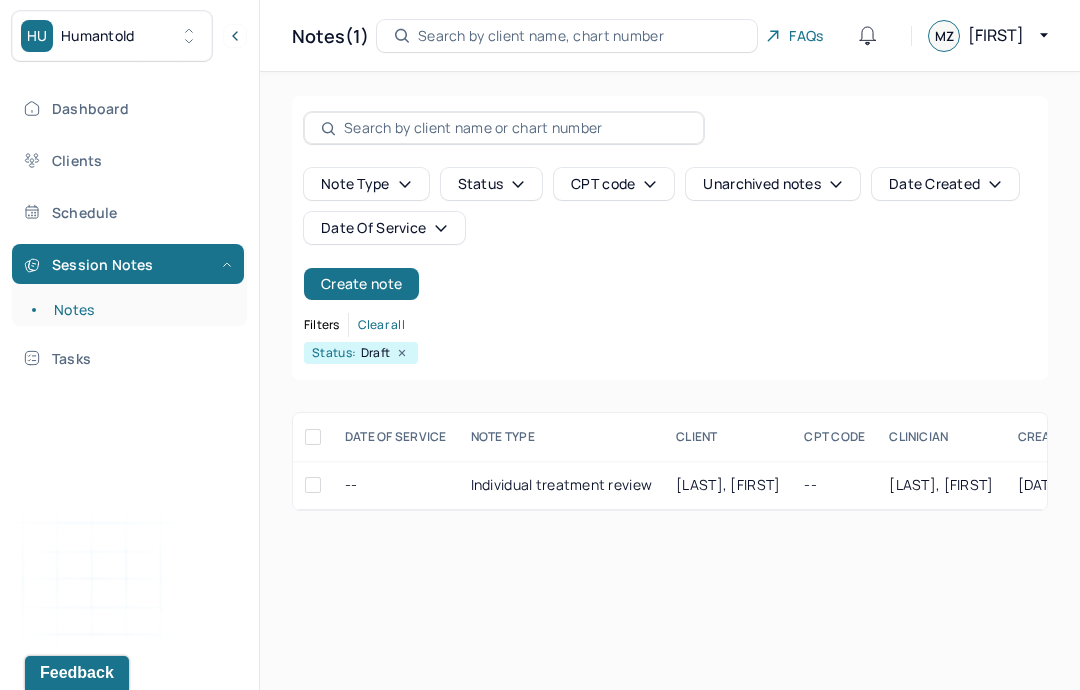 click on "Create note" at bounding box center (361, 284) 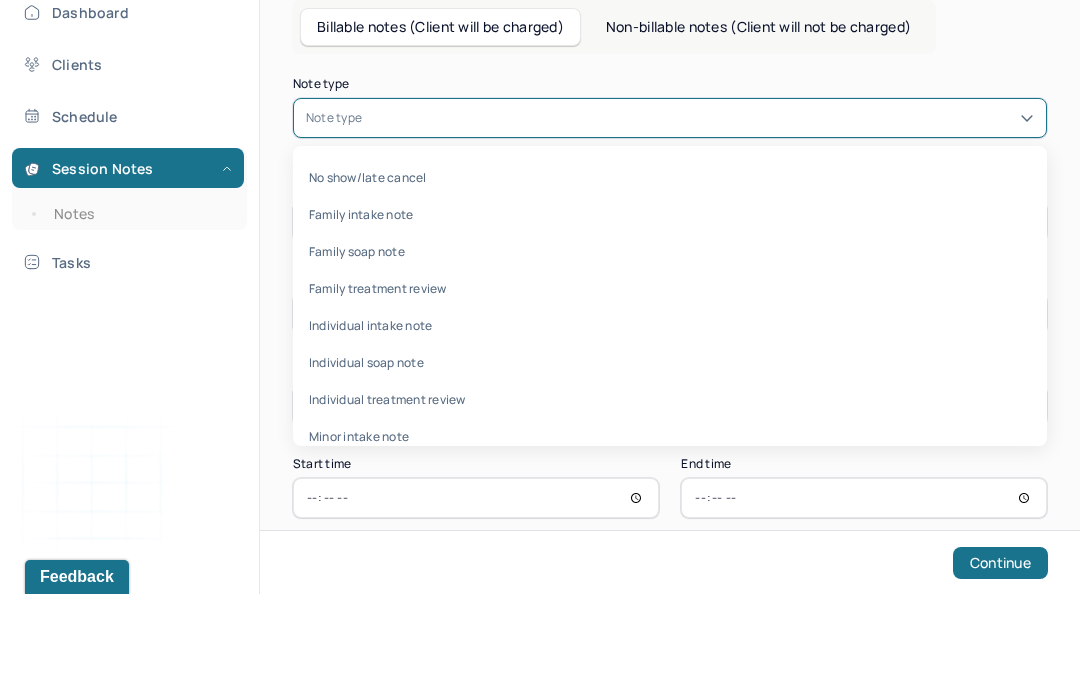 scroll, scrollTop: 80, scrollLeft: 0, axis: vertical 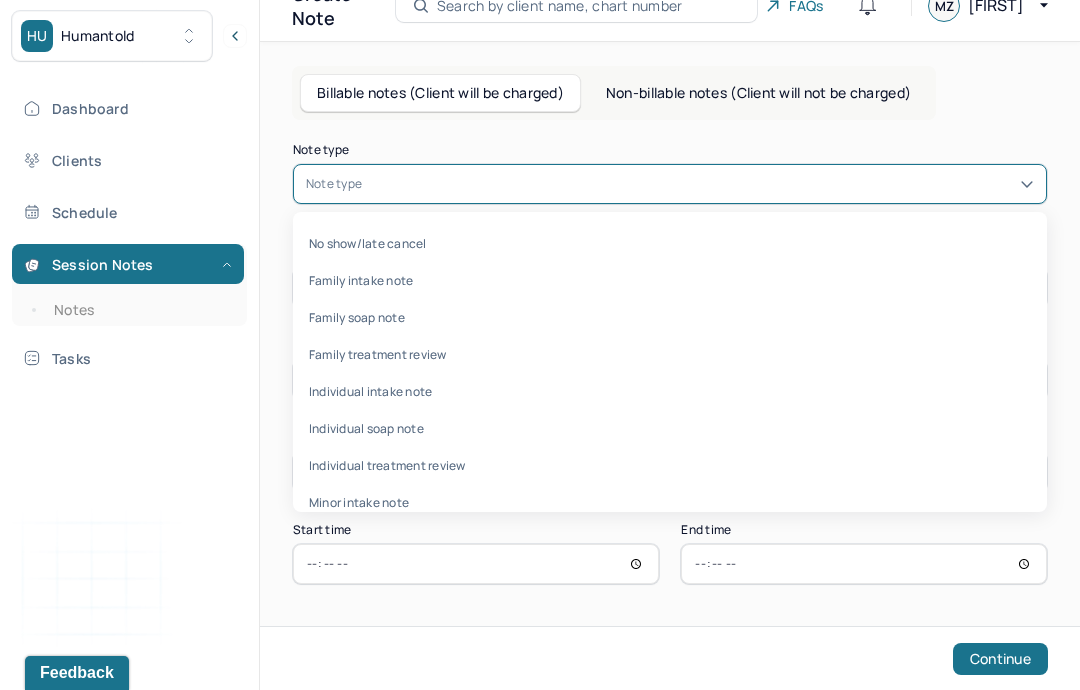 click on "Individual soap note" at bounding box center [670, 428] 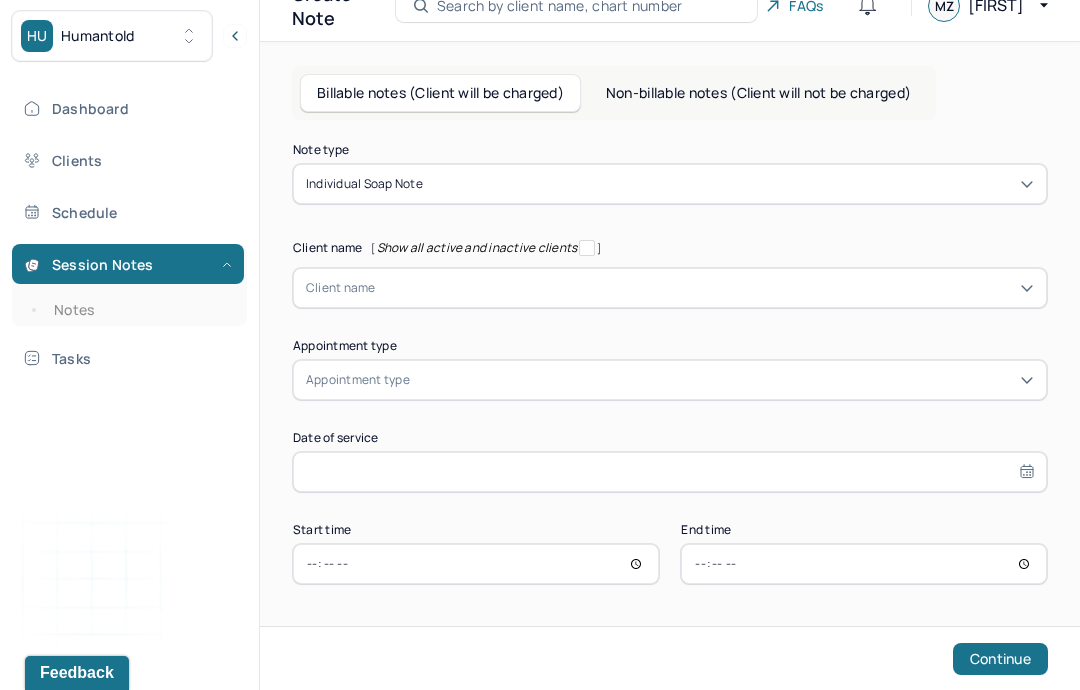 click on "Note type Individual soap note" at bounding box center (670, 174) 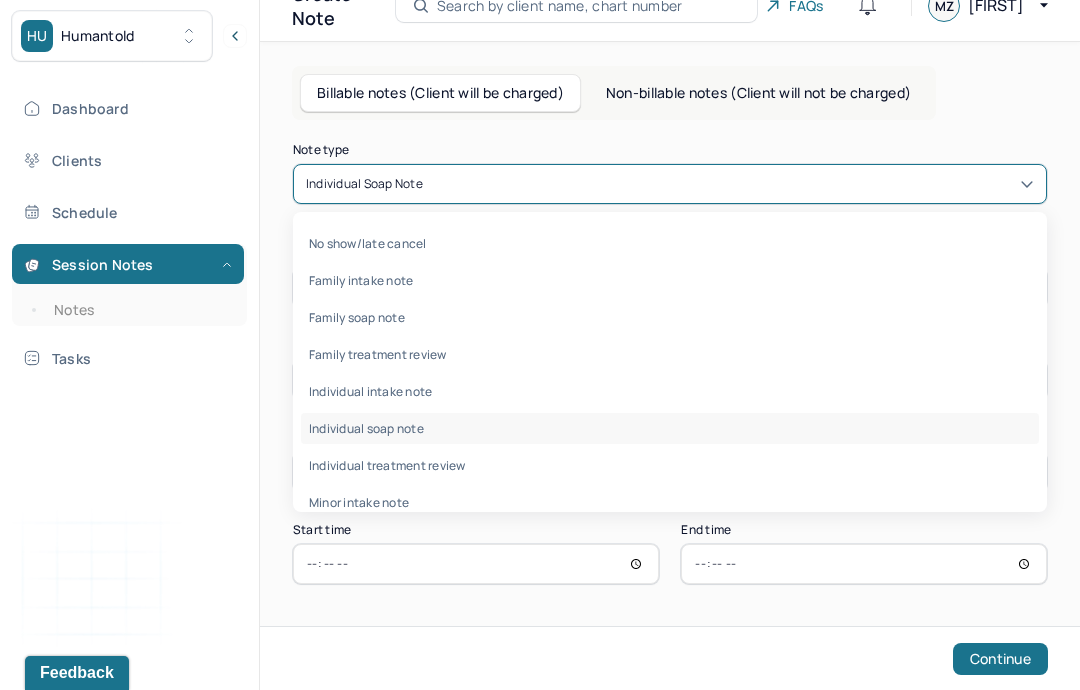 click on "Individual treatment review" at bounding box center [670, 465] 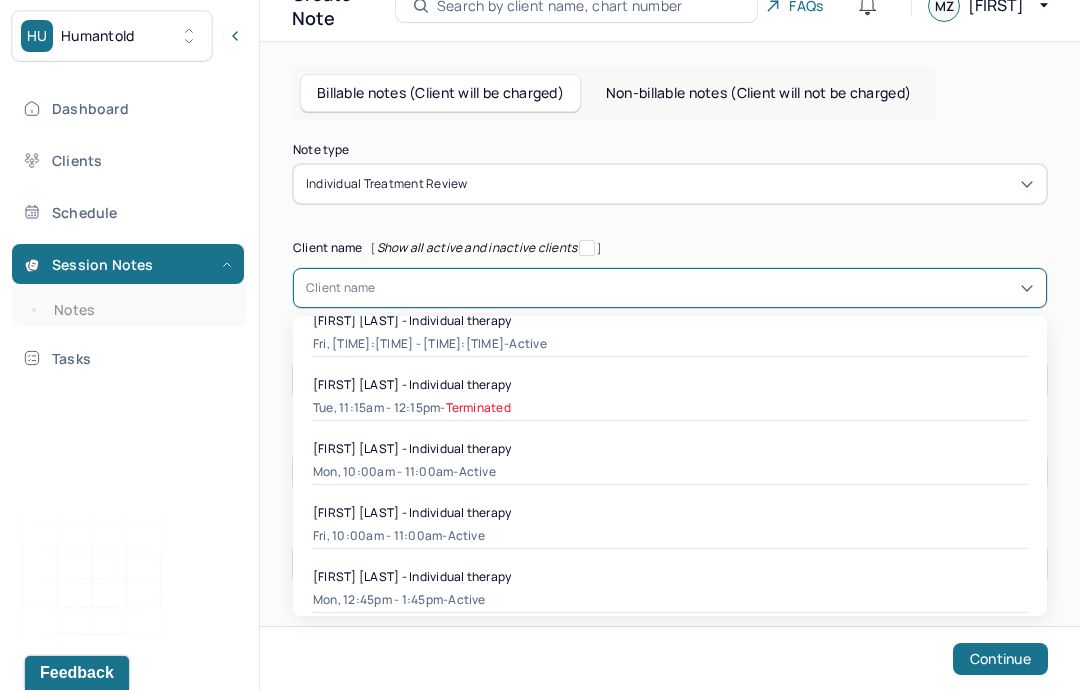 scroll, scrollTop: 601, scrollLeft: 0, axis: vertical 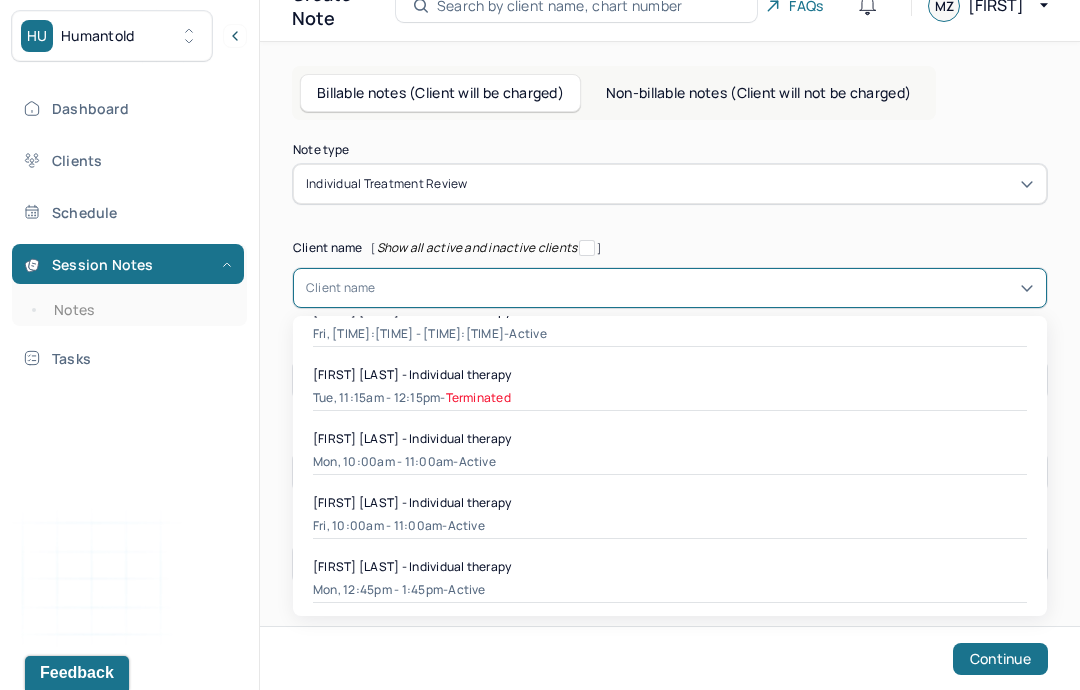 click on "[FIRST] [LAST] - Individual therapy" at bounding box center (670, 438) 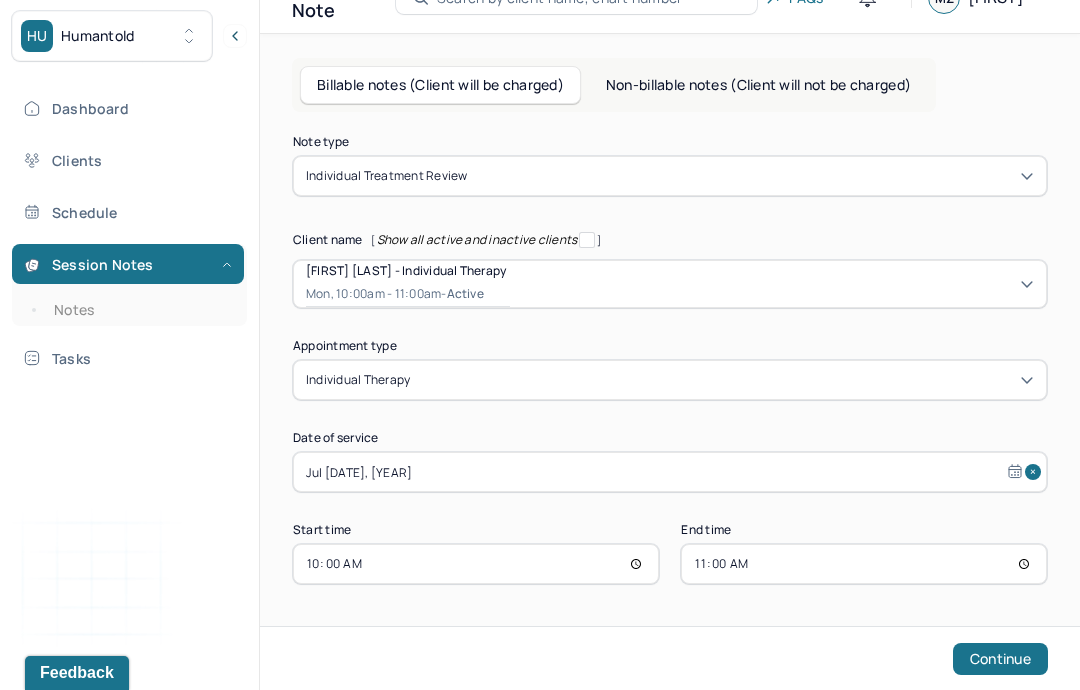 click on "Continue" at bounding box center [1000, 659] 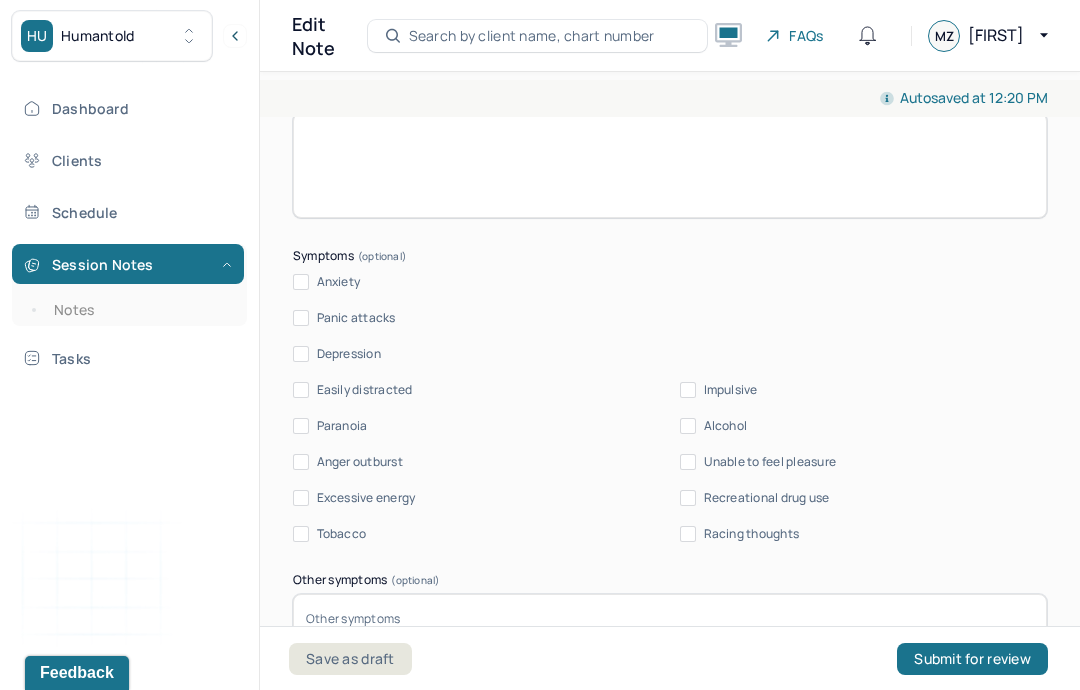 scroll, scrollTop: 839, scrollLeft: 0, axis: vertical 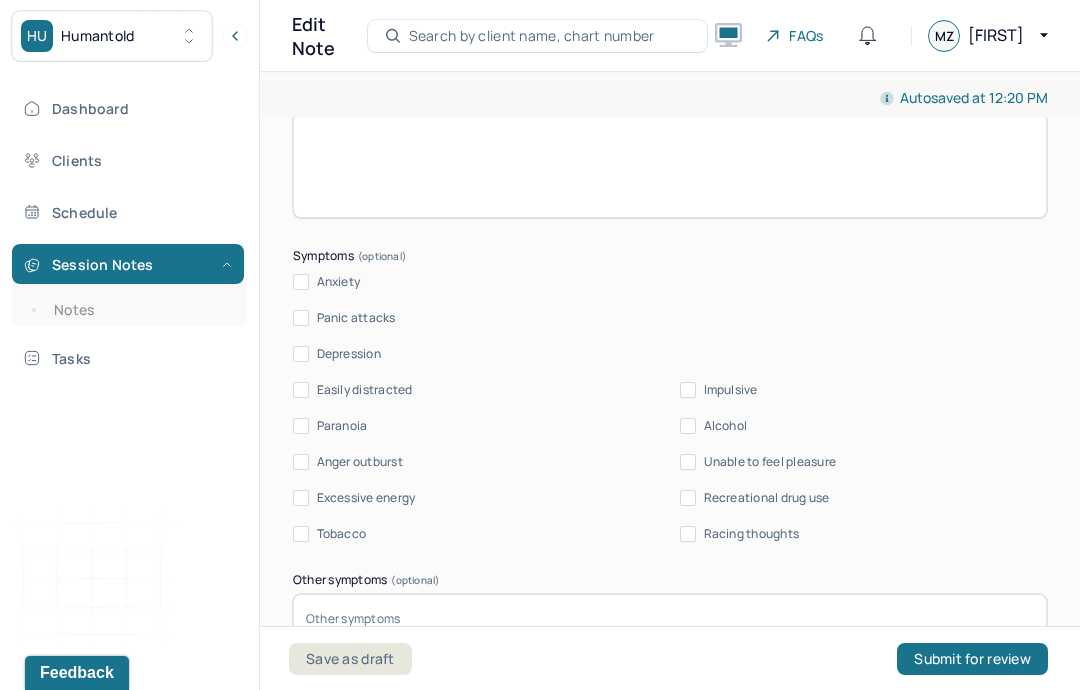 click on "Dashboard" at bounding box center (128, 108) 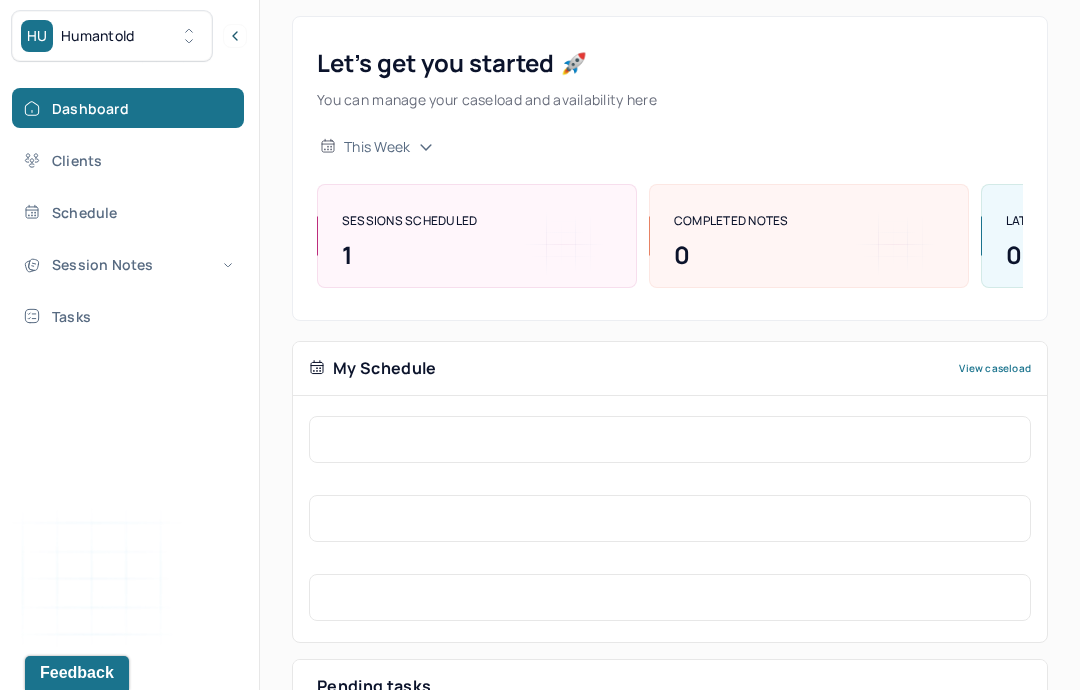 click on "Clients" at bounding box center (128, 160) 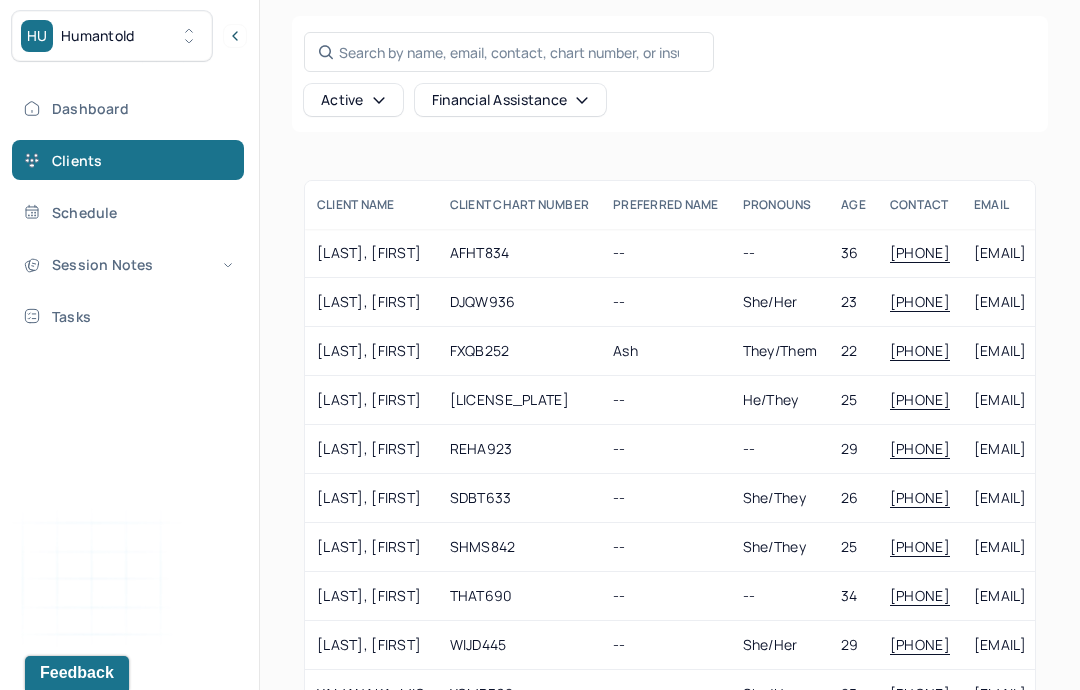 click on "FXQB252" at bounding box center (520, 351) 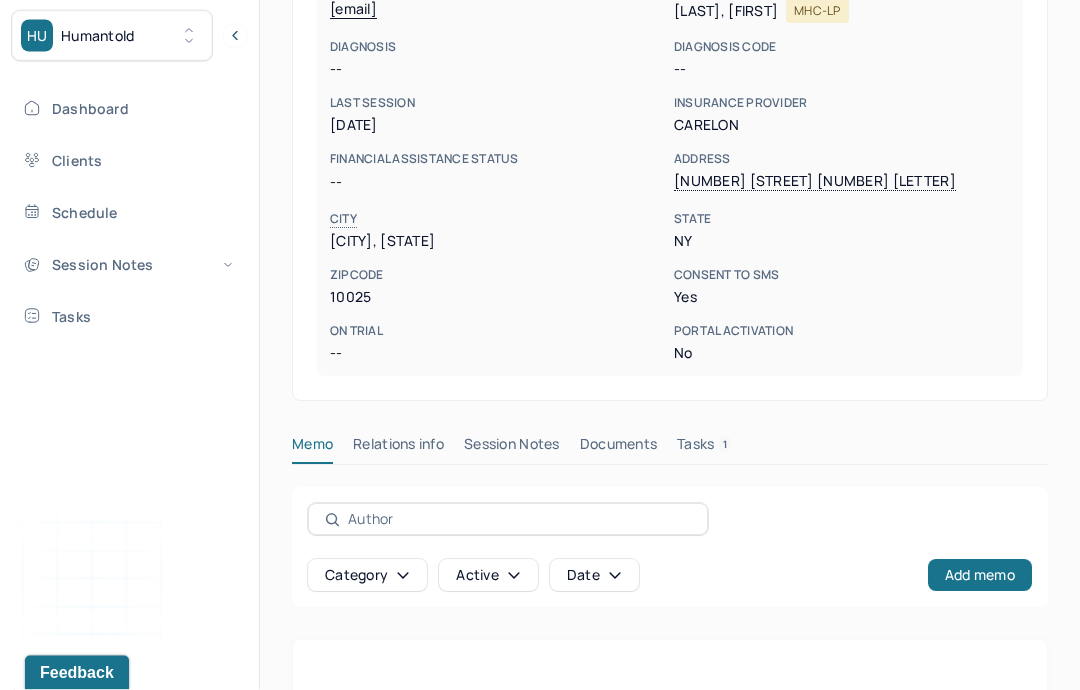 click on "Tasks 1" at bounding box center [704, 449] 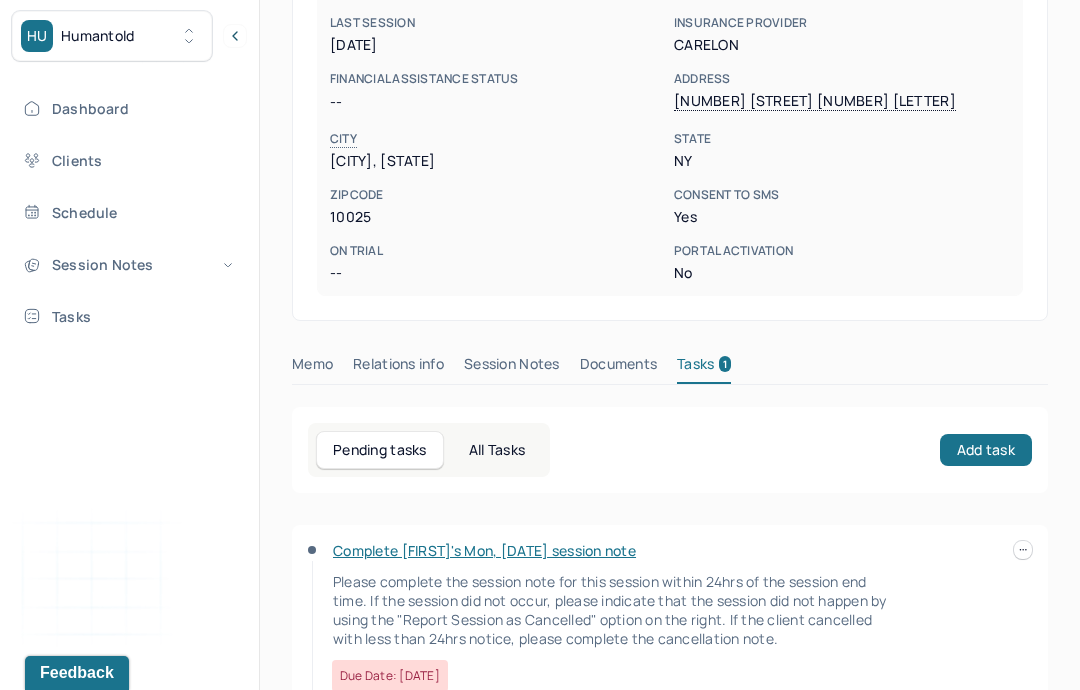 click on "Session Notes" at bounding box center [512, 368] 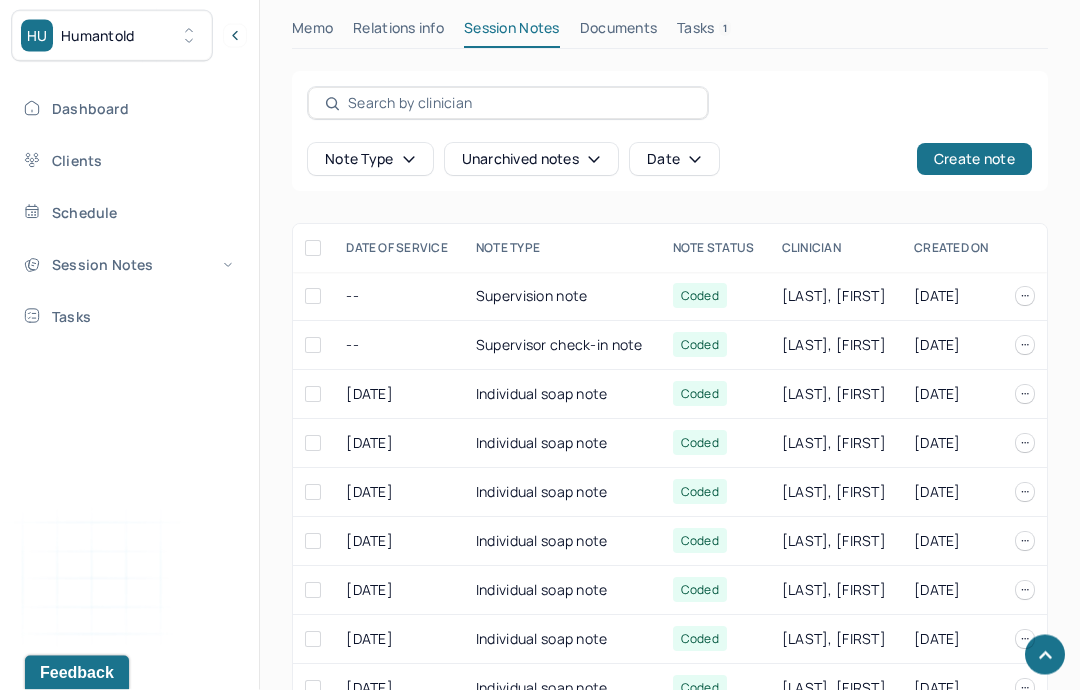 scroll, scrollTop: 824, scrollLeft: 0, axis: vertical 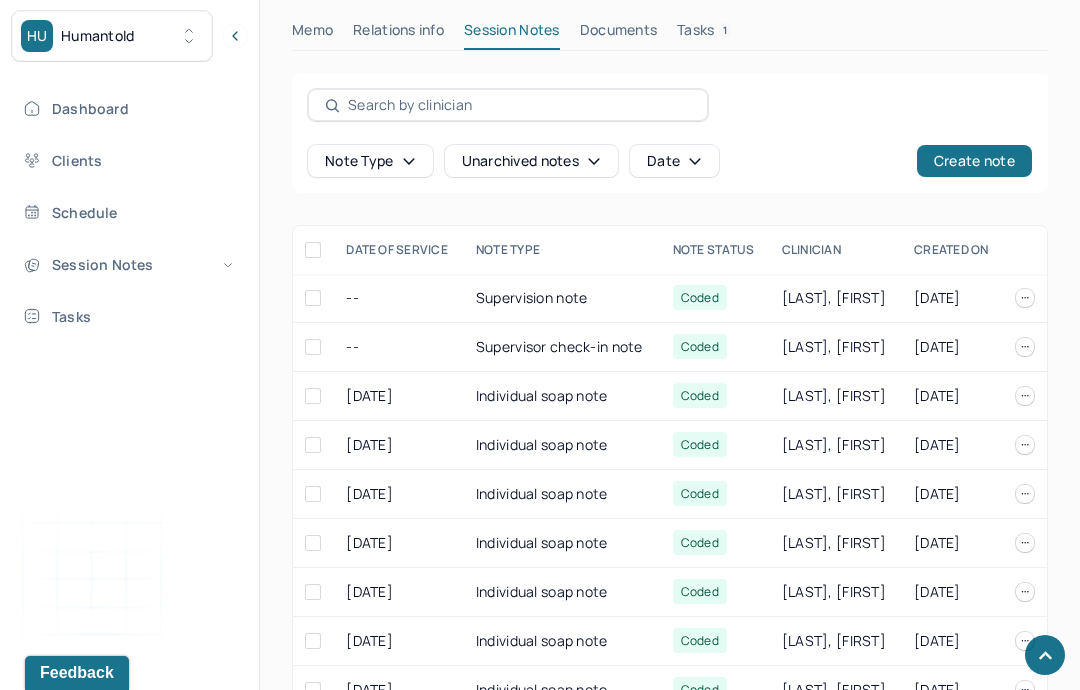 click on "[LAST], [NAME]" at bounding box center (836, 396) 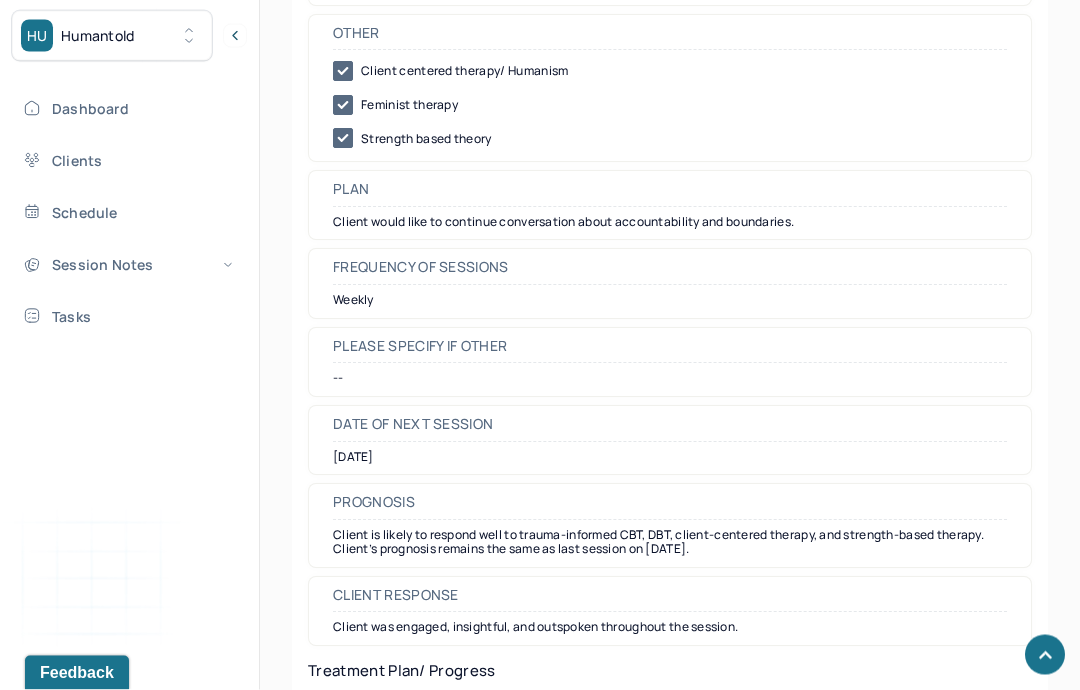 scroll, scrollTop: 2428, scrollLeft: 0, axis: vertical 